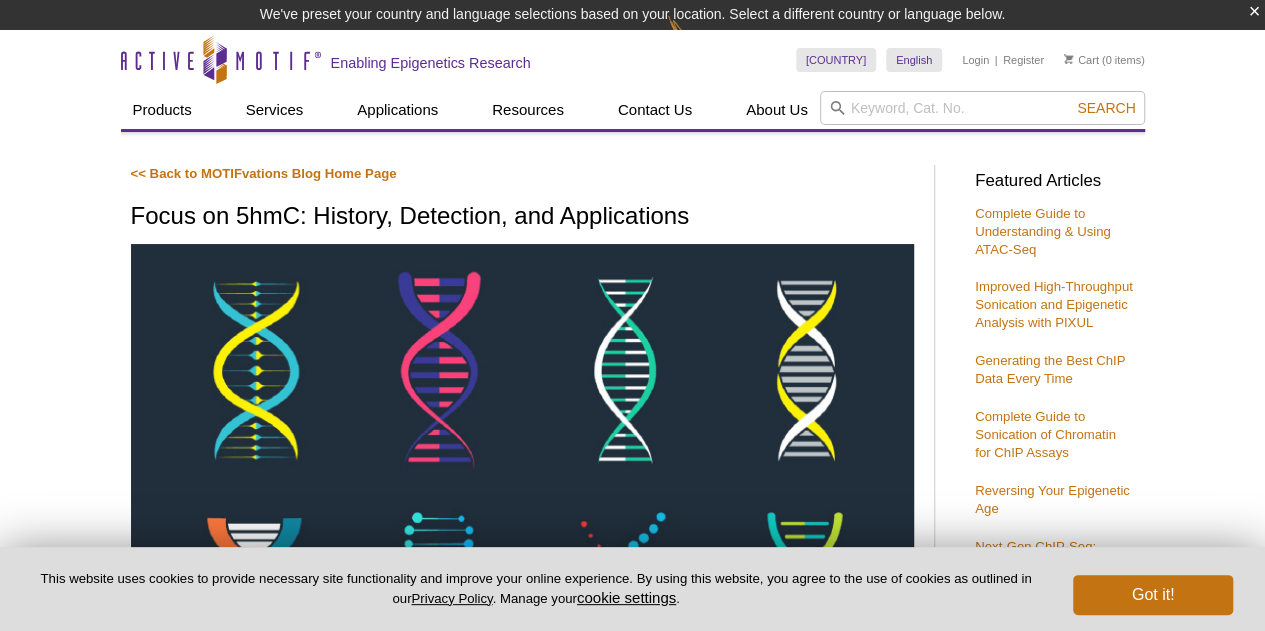 scroll, scrollTop: 323, scrollLeft: 0, axis: vertical 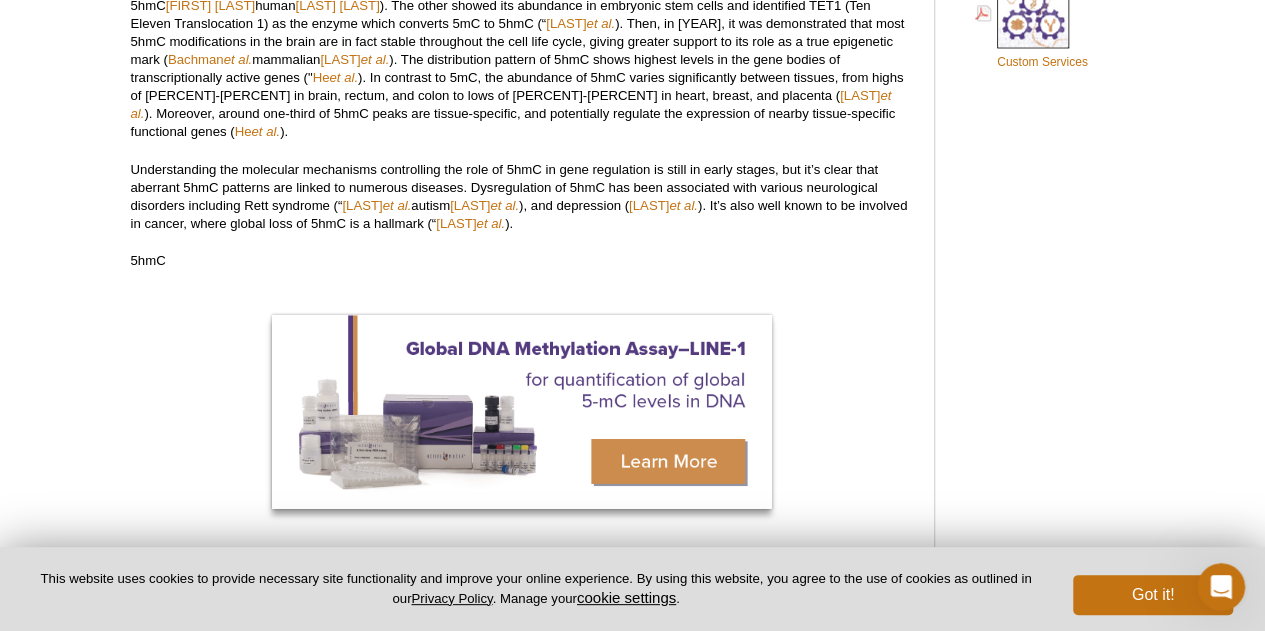 click on "<< Back to MOTIFvations Blog Home Page
Focus on 5hmC: History, Detection, and Applications
By  [NAME], Ph.D.
[MONTH] [DAY], [YEAR]
Share
Table of Contents:
Introduction
Historical Perspective on 5hmC
Mapping 5hmC
Using 5hmC as a Biomarker
Conclusions: A New Paradigm for the Regulation of Gene Expression?
Introduction
Back to Table of Contents
Historical Perspective on 5hmC
While the existence of 5hmC has been known since [YEAR] ( Wyatt and Cohen ) not a lot of attention was paid to this modification until [YEAR] when two publications inspired renewed interest. One showed its abundance ([PERCENT]-[PERCENT]) in the nuclear DNA of human and mouse brains ( Kriaucionis & Heintz Tahiliani  et al. Bachman  et al. Schutsky  et al. He  et al. Li  et al. He  et al. ).
Brown  et al. ), autism ( Cheng  et al. ), and depression (" at bounding box center [522, 1080] 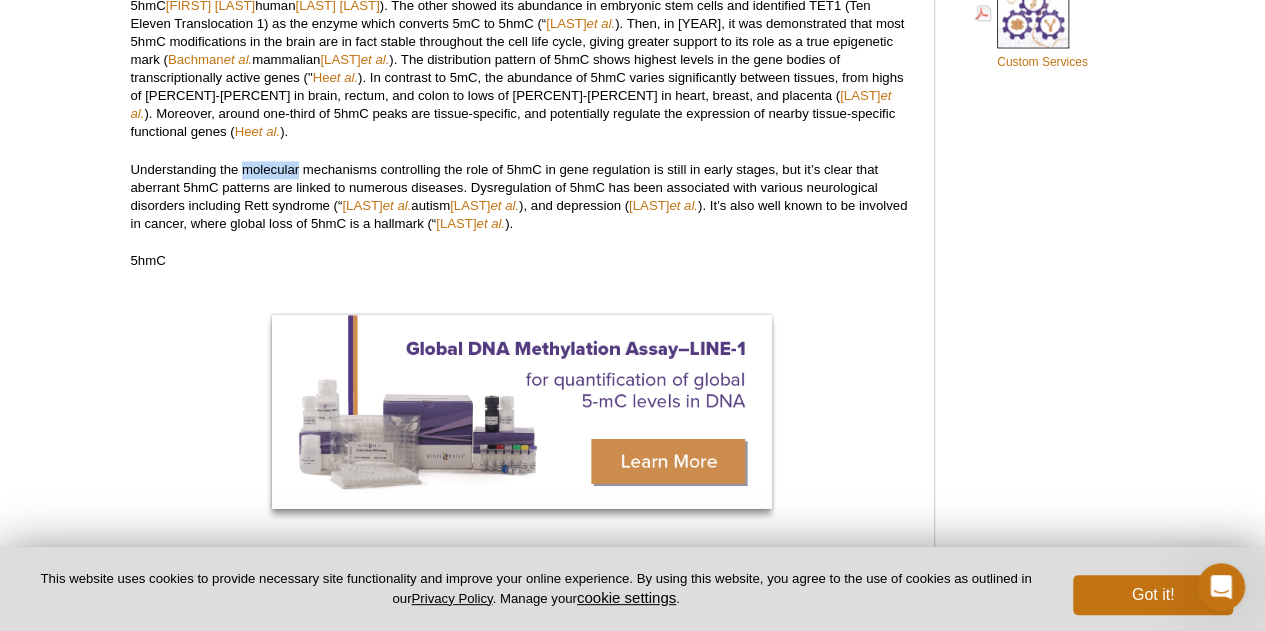 click on "<< Back to MOTIFvations Blog Home Page
Focus on 5hmC: History, Detection, and Applications
By  [NAME], Ph.D.
[MONTH] [DAY], [YEAR]
Share
Table of Contents:
Introduction
Historical Perspective on 5hmC
Mapping 5hmC
Using 5hmC as a Biomarker
Conclusions: A New Paradigm for the Regulation of Gene Expression?
Introduction
Back to Table of Contents
Historical Perspective on 5hmC
While the existence of 5hmC has been known since [YEAR] ( Wyatt and Cohen ) not a lot of attention was paid to this modification until [YEAR] when two publications inspired renewed interest. One showed its abundance ([PERCENT]-[PERCENT]) in the nuclear DNA of human and mouse brains ( Kriaucionis & Heintz Tahiliani  et al. Bachman  et al. Schutsky  et al. He  et al. Li  et al. He  et al. ).
Brown  et al. ), autism ( Cheng  et al. ), and depression (" at bounding box center [522, 1080] 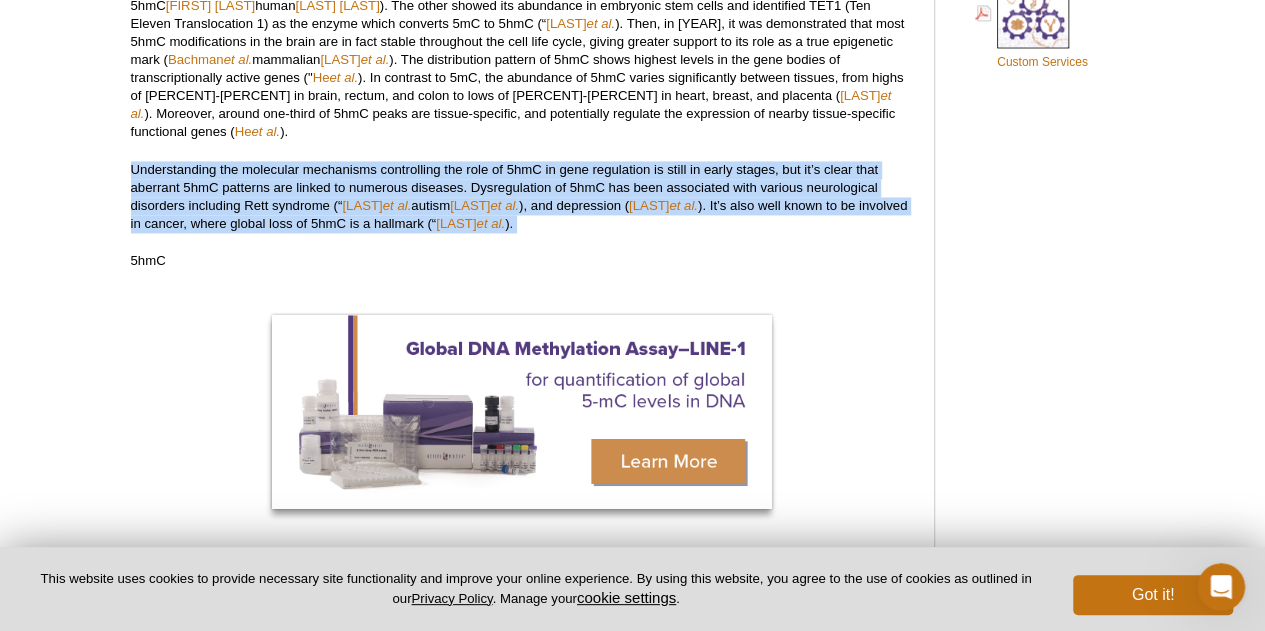 click on "<< Back to MOTIFvations Blog Home Page
Focus on 5hmC: History, Detection, and Applications
By  [NAME], Ph.D.
[MONTH] [DAY], [YEAR]
Share
Table of Contents:
Introduction
Historical Perspective on 5hmC
Mapping 5hmC
Using 5hmC as a Biomarker
Conclusions: A New Paradigm for the Regulation of Gene Expression?
Introduction
Back to Table of Contents
Historical Perspective on 5hmC
While the existence of 5hmC has been known since [YEAR] ( Wyatt and Cohen ) not a lot of attention was paid to this modification until [YEAR] when two publications inspired renewed interest. One showed its abundance ([PERCENT]-[PERCENT]) in the nuclear DNA of human and mouse brains ( Kriaucionis & Heintz Tahiliani  et al. Bachman  et al. Schutsky  et al. He  et al. Li  et al. He  et al. ).
Brown  et al. ), autism ( Cheng  et al. ), and depression (" at bounding box center [522, 1080] 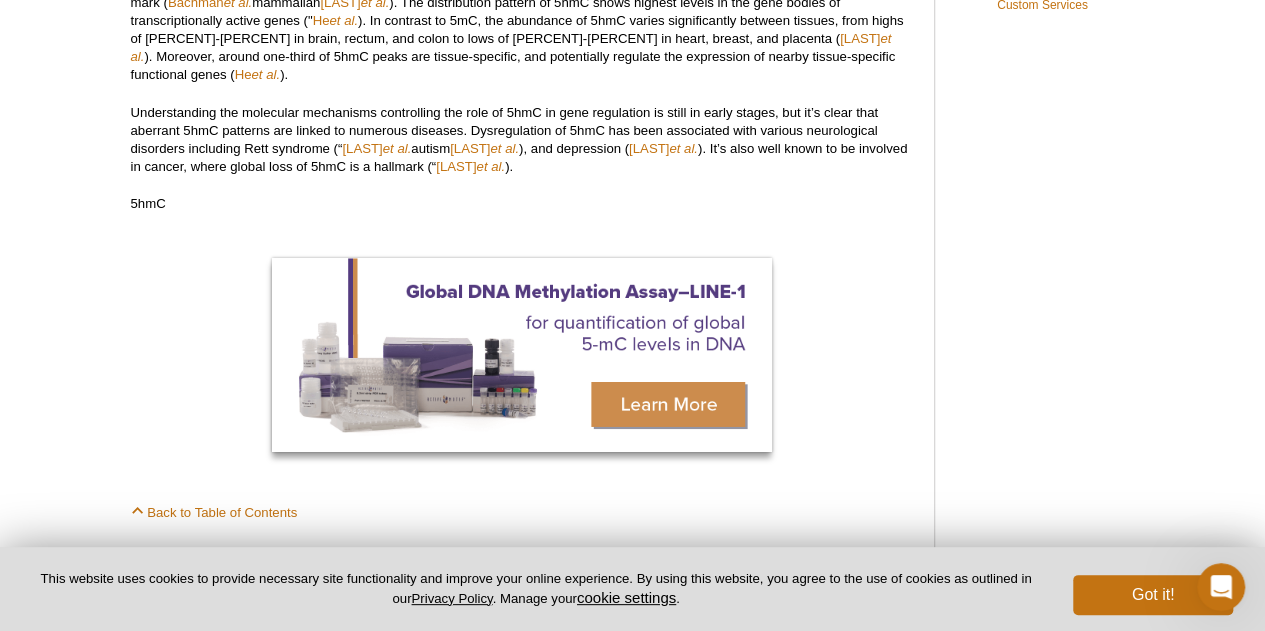 scroll, scrollTop: 1522, scrollLeft: 0, axis: vertical 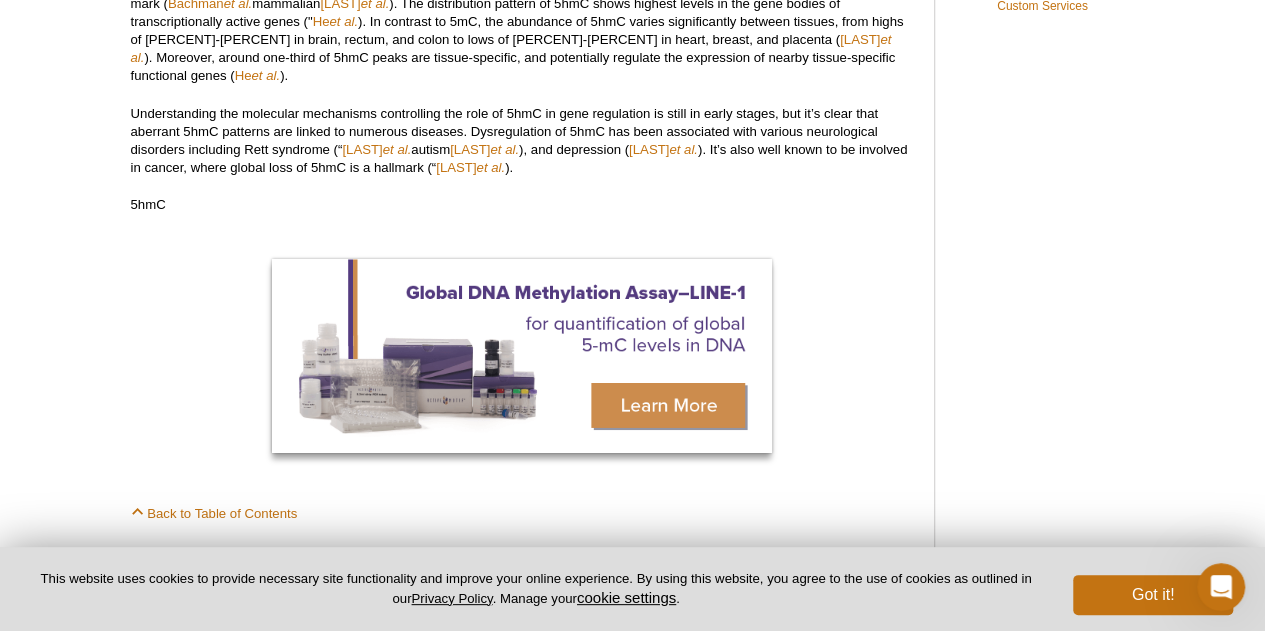 click on "human" at bounding box center (522, 141) 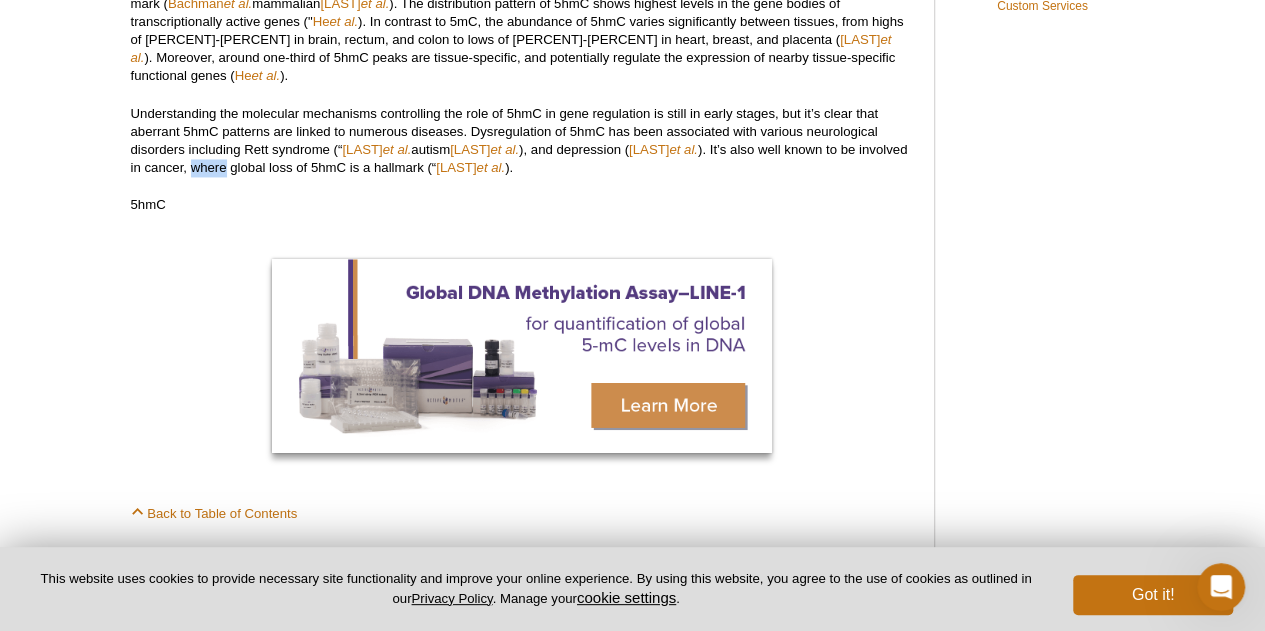 click on "human" at bounding box center [522, 141] 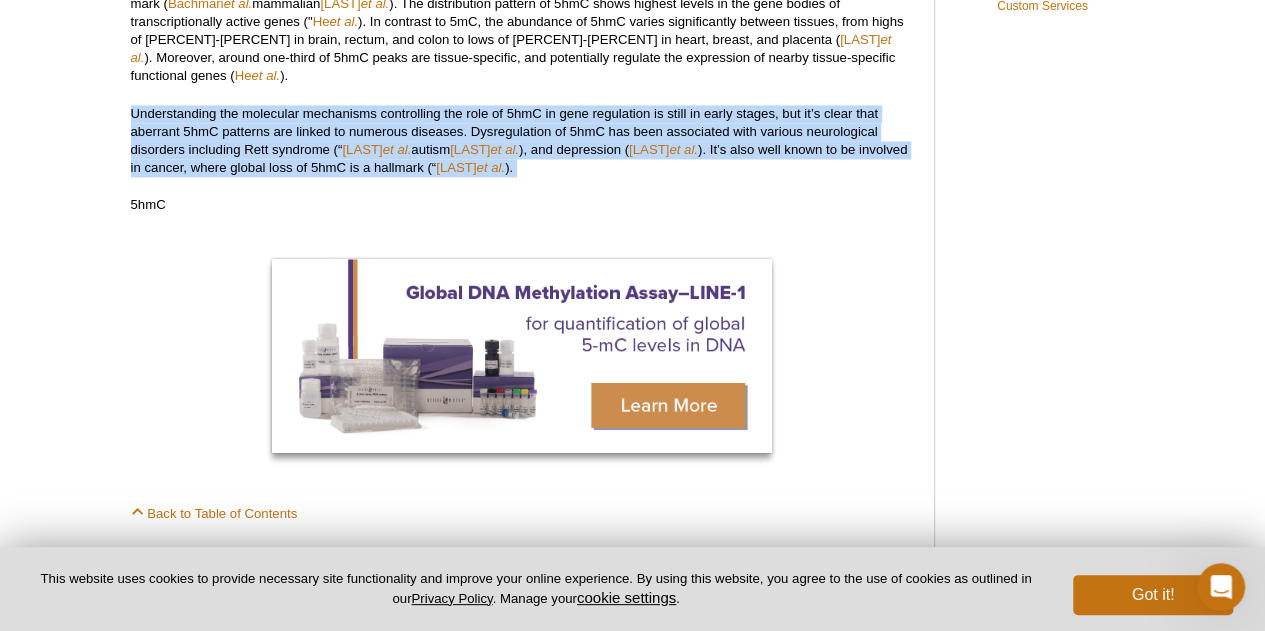 click on "human" at bounding box center [522, 141] 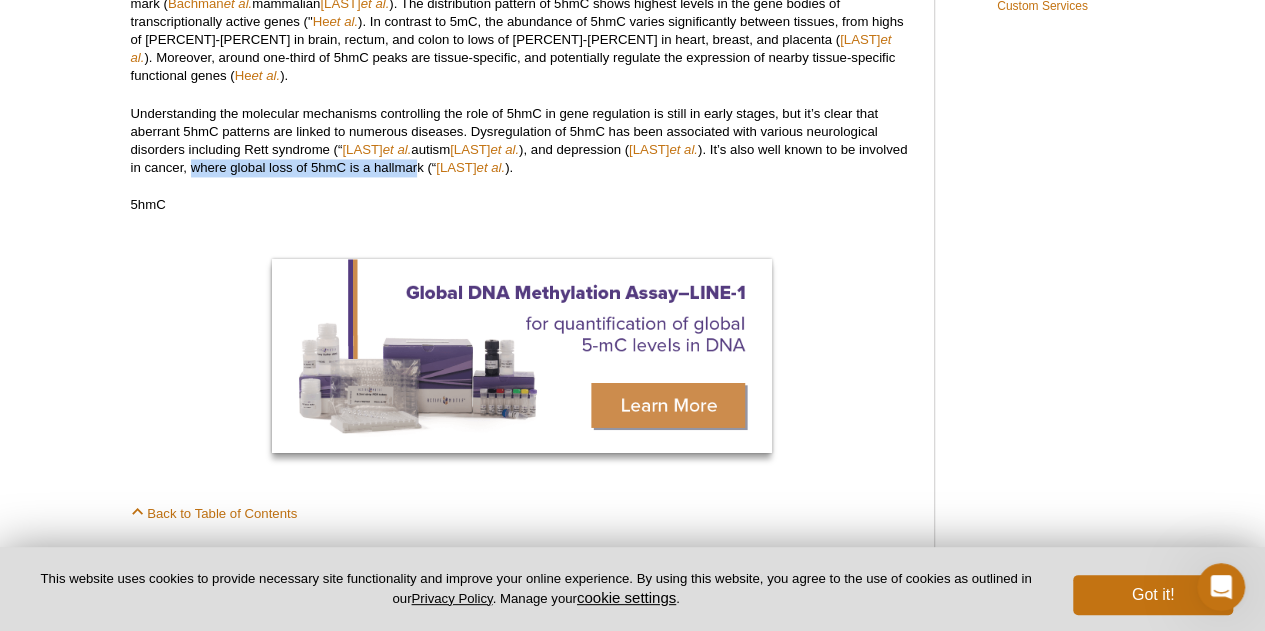 drag, startPoint x: 243, startPoint y: 221, endPoint x: 469, endPoint y: 229, distance: 226.14156 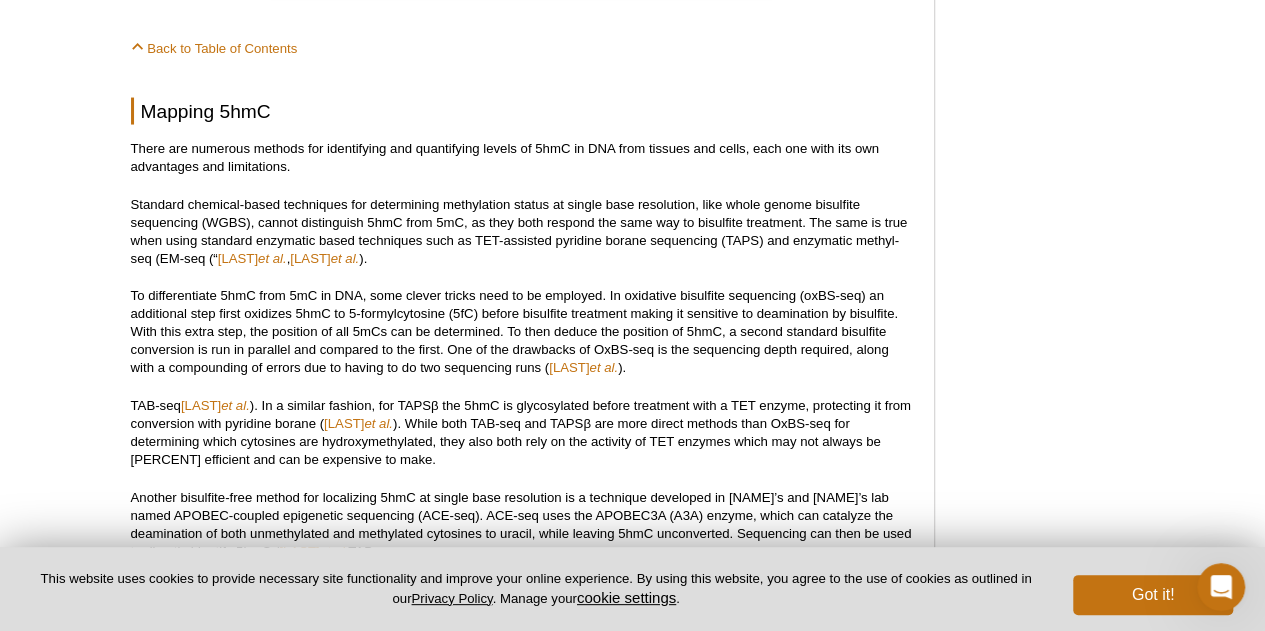 scroll, scrollTop: 1985, scrollLeft: 0, axis: vertical 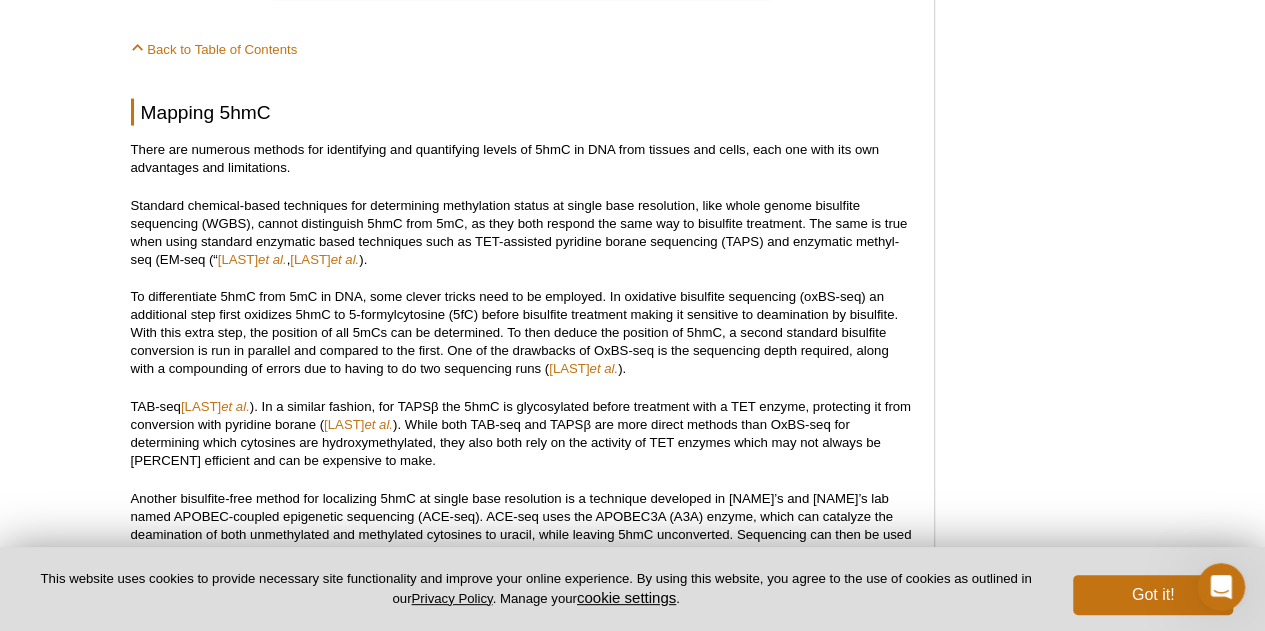 click on "There are numerous methods for identifying and quantifying levels of 5hmC in DNA from tissues and cells, each one with its own advantages and limitations." at bounding box center [522, 159] 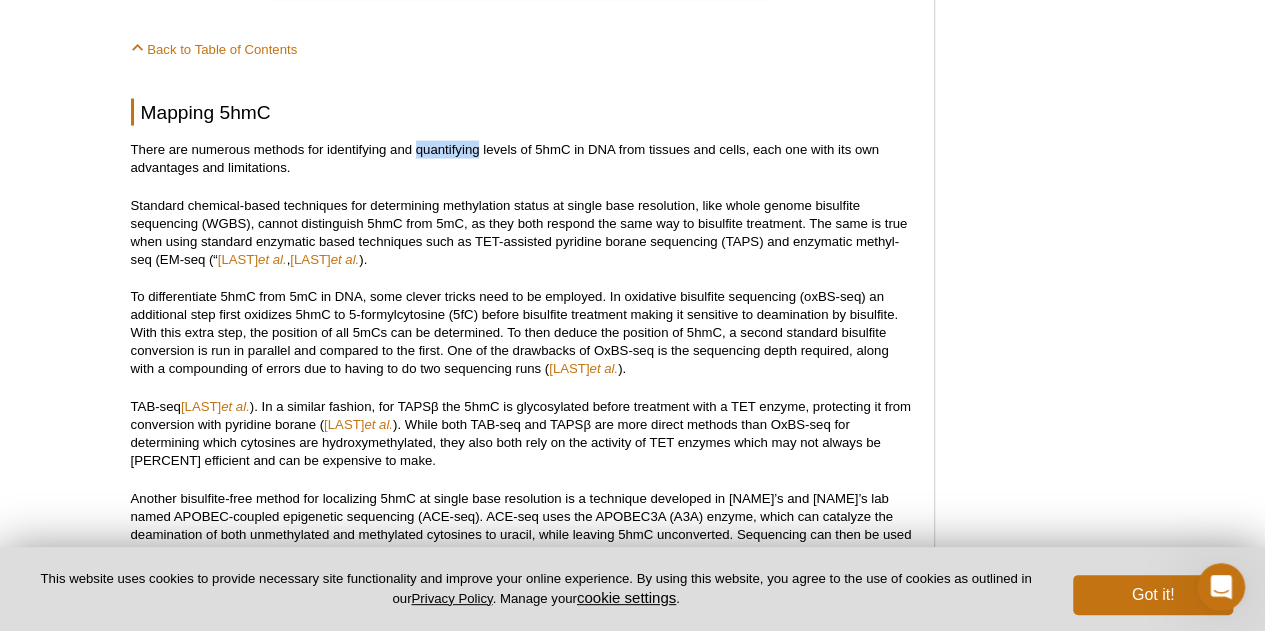 click on "There are numerous methods for identifying and quantifying levels of 5hmC in DNA from tissues and cells, each one with its own advantages and limitations." at bounding box center [522, 159] 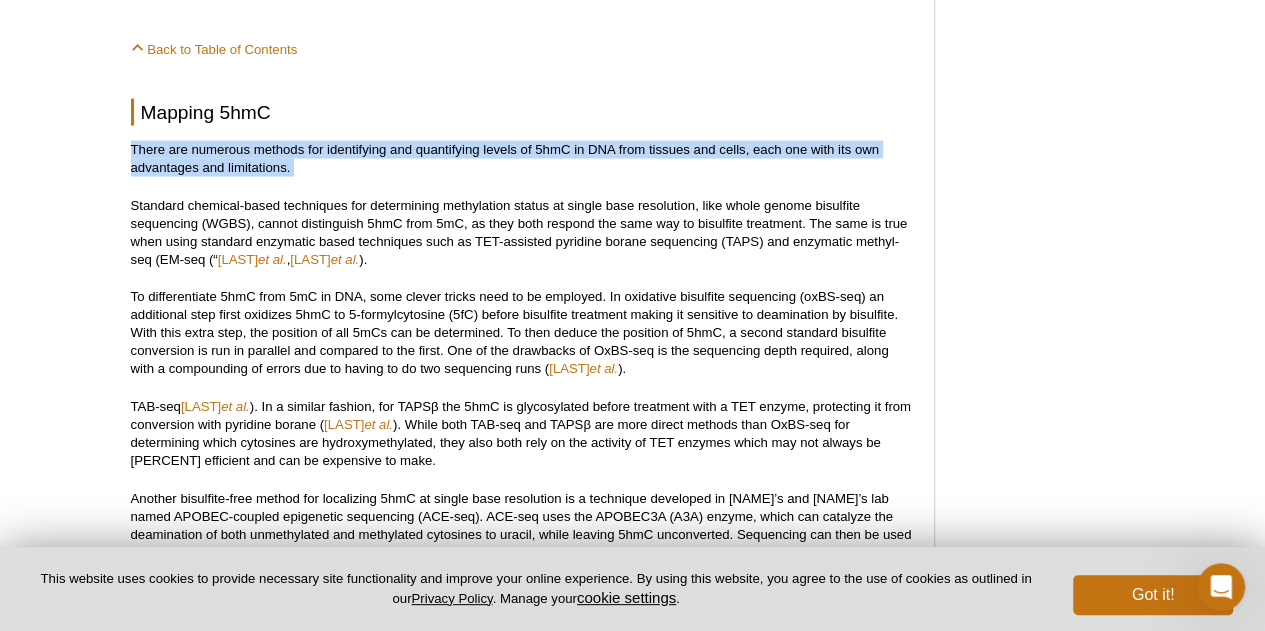 click on "There are numerous methods for identifying and quantifying levels of 5hmC in DNA from tissues and cells, each one with its own advantages and limitations." at bounding box center [522, 159] 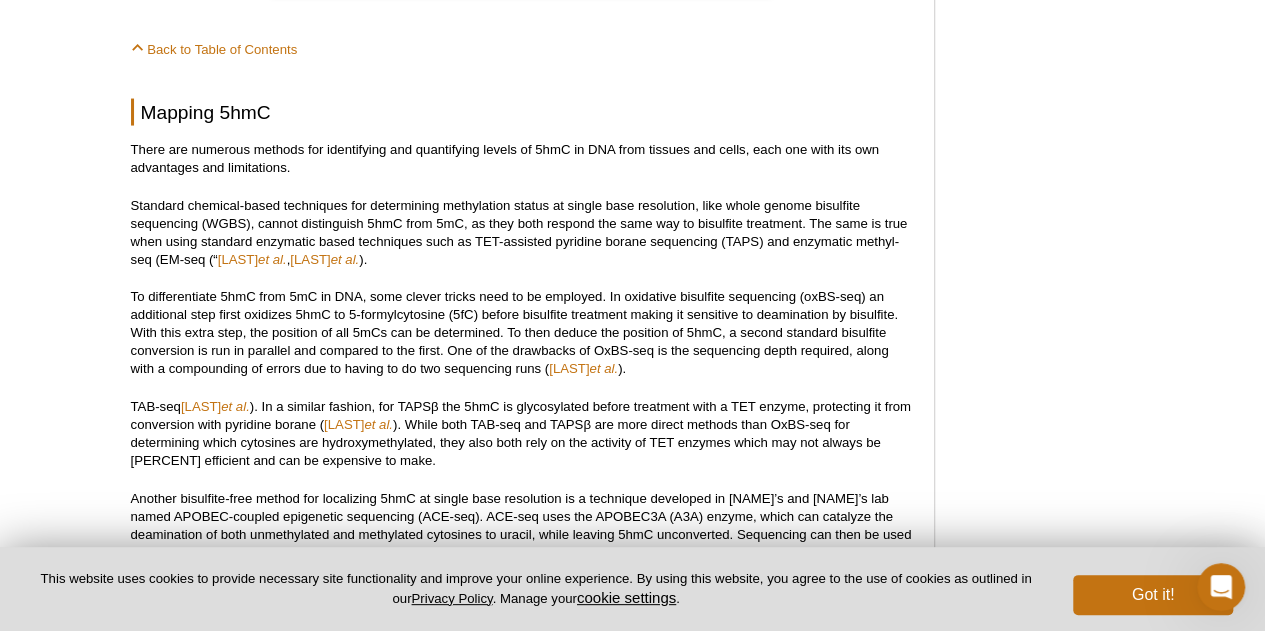 click on "<< Back to MOTIFvations Blog Home Page
Focus on 5hmC: History, Detection, and Applications
By  [NAME], Ph.D.
[MONTH] [DAY], [YEAR]
Share
Table of Contents:
Introduction
Historical Perspective on 5hmC
Mapping 5hmC
Using 5hmC as a Biomarker
Conclusions: A New Paradigm for the Regulation of Gene Expression?
Introduction
Back to Table of Contents
Historical Perspective on 5hmC
While the existence of 5hmC has been known since [YEAR] ( Wyatt and Cohen ) not a lot of attention was paid to this modification until [YEAR] when two publications inspired renewed interest. One showed its abundance ([PERCENT]-[PERCENT]) in the nuclear DNA of human and mouse brains ( Kriaucionis & Heintz Tahiliani  et al. Bachman  et al. Schutsky  et al. He  et al. Li  et al. He  et al. ).
Brown  et al. ), autism ( Cheng  et al. ), and depression (" at bounding box center [522, 561] 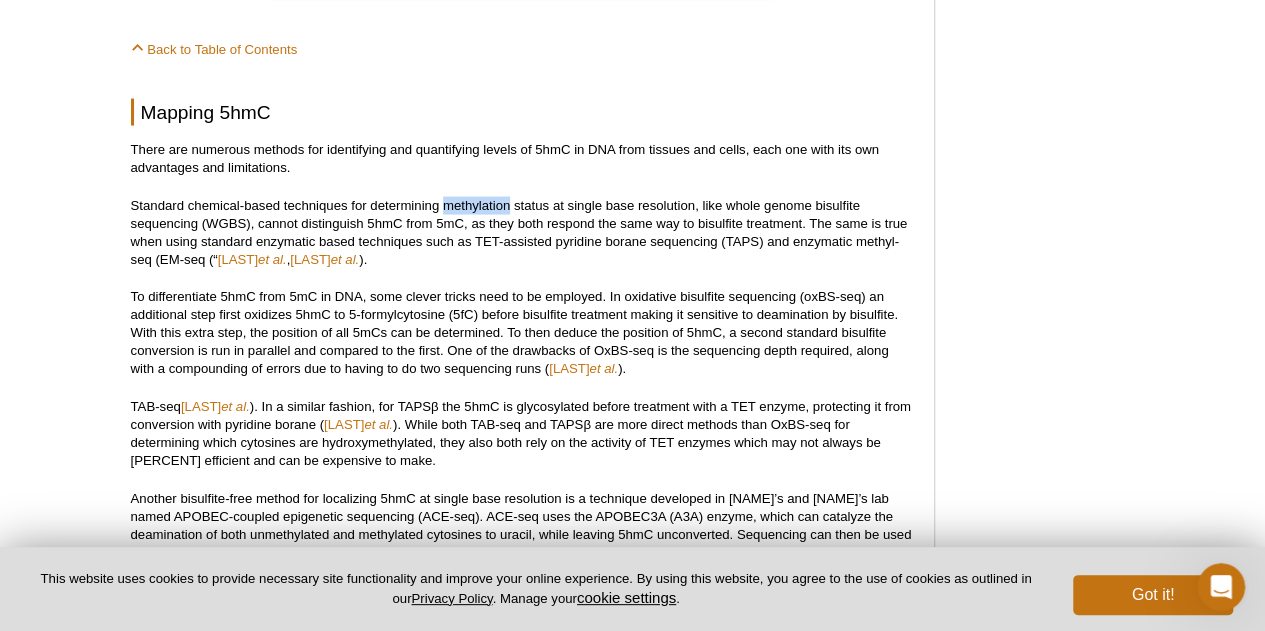 click on "<< Back to MOTIFvations Blog Home Page
Focus on 5hmC: History, Detection, and Applications
By  [NAME], Ph.D.
[MONTH] [DAY], [YEAR]
Share
Table of Contents:
Introduction
Historical Perspective on 5hmC
Mapping 5hmC
Using 5hmC as a Biomarker
Conclusions: A New Paradigm for the Regulation of Gene Expression?
Introduction
Back to Table of Contents
Historical Perspective on 5hmC
While the existence of 5hmC has been known since [YEAR] ( Wyatt and Cohen ) not a lot of attention was paid to this modification until [YEAR] when two publications inspired renewed interest. One showed its abundance ([PERCENT]-[PERCENT]) in the nuclear DNA of human and mouse brains ( Kriaucionis & Heintz Tahiliani  et al. Bachman  et al. Schutsky  et al. He  et al. Li  et al. He  et al. ).
Brown  et al. ), autism ( Cheng  et al. ), and depression (" at bounding box center [522, 561] 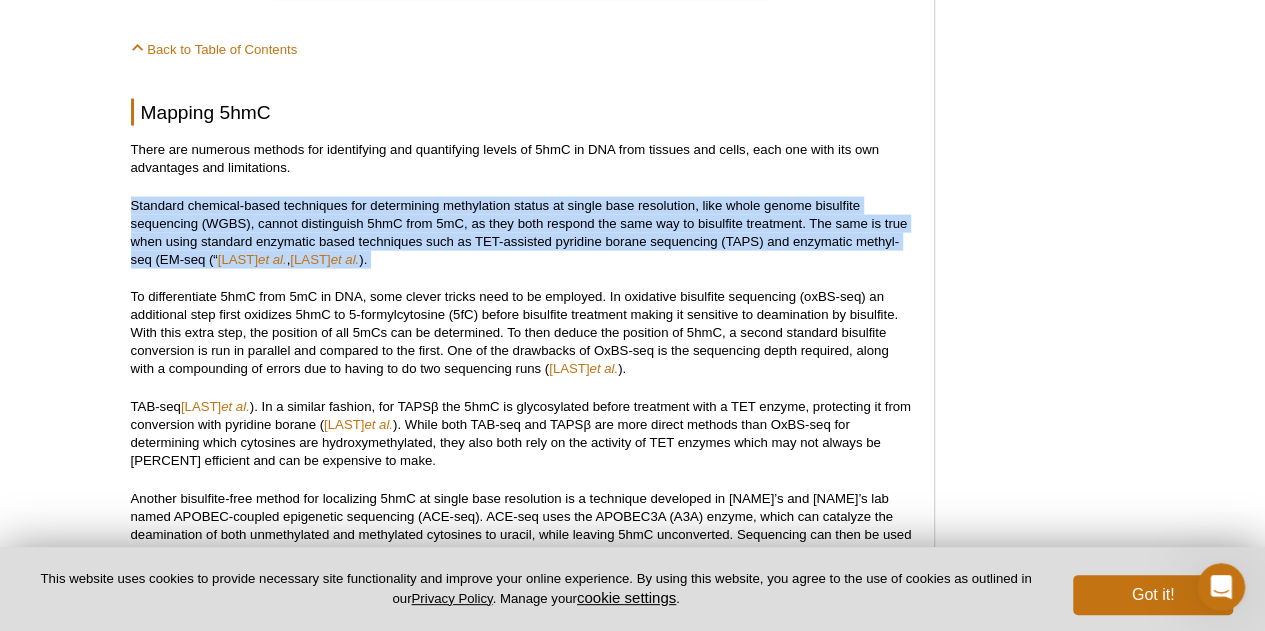 click on "<< Back to MOTIFvations Blog Home Page
Focus on 5hmC: History, Detection, and Applications
By  [NAME], Ph.D.
[MONTH] [DAY], [YEAR]
Share
Table of Contents:
Introduction
Historical Perspective on 5hmC
Mapping 5hmC
Using 5hmC as a Biomarker
Conclusions: A New Paradigm for the Regulation of Gene Expression?
Introduction
Back to Table of Contents
Historical Perspective on 5hmC
While the existence of 5hmC has been known since [YEAR] ( Wyatt and Cohen ) not a lot of attention was paid to this modification until [YEAR] when two publications inspired renewed interest. One showed its abundance ([PERCENT]-[PERCENT]) in the nuclear DNA of human and mouse brains ( Kriaucionis & Heintz Tahiliani  et al. Bachman  et al. Schutsky  et al. He  et al. Li  et al. He  et al. ).
Brown  et al. ), autism ( Cheng  et al. ), and depression (" at bounding box center [522, 561] 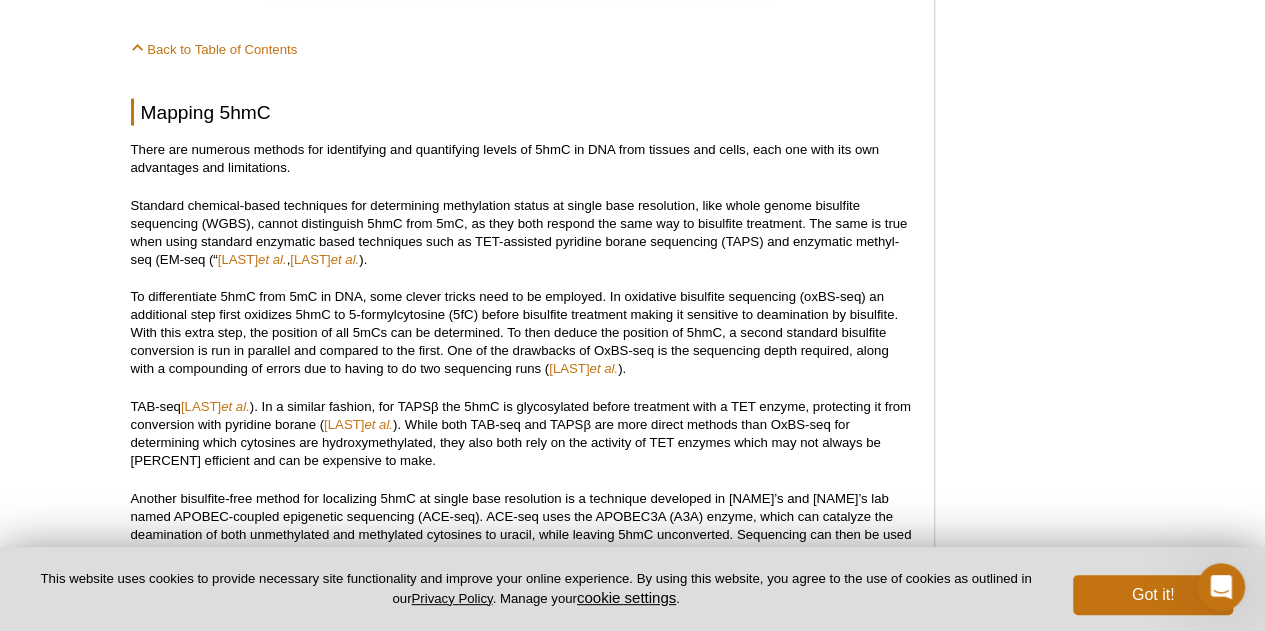 click on "<< Back to MOTIFvations Blog Home Page
Focus on 5hmC: History, Detection, and Applications
By  [NAME], Ph.D.
[MONTH] [DAY], [YEAR]
Share
Table of Contents:
Introduction
Historical Perspective on 5hmC
Mapping 5hmC
Using 5hmC as a Biomarker
Conclusions: A New Paradigm for the Regulation of Gene Expression?
Introduction
Back to Table of Contents
Historical Perspective on 5hmC
While the existence of 5hmC has been known since [YEAR] ( Wyatt and Cohen ) not a lot of attention was paid to this modification until [YEAR] when two publications inspired renewed interest. One showed its abundance ([PERCENT]-[PERCENT]) in the nuclear DNA of human and mouse brains ( Kriaucionis & Heintz Tahiliani  et al. Bachman  et al. Schutsky  et al. He  et al. Li  et al. He  et al. ).
Brown  et al. ), autism ( Cheng  et al. ), and depression (" at bounding box center [522, 561] 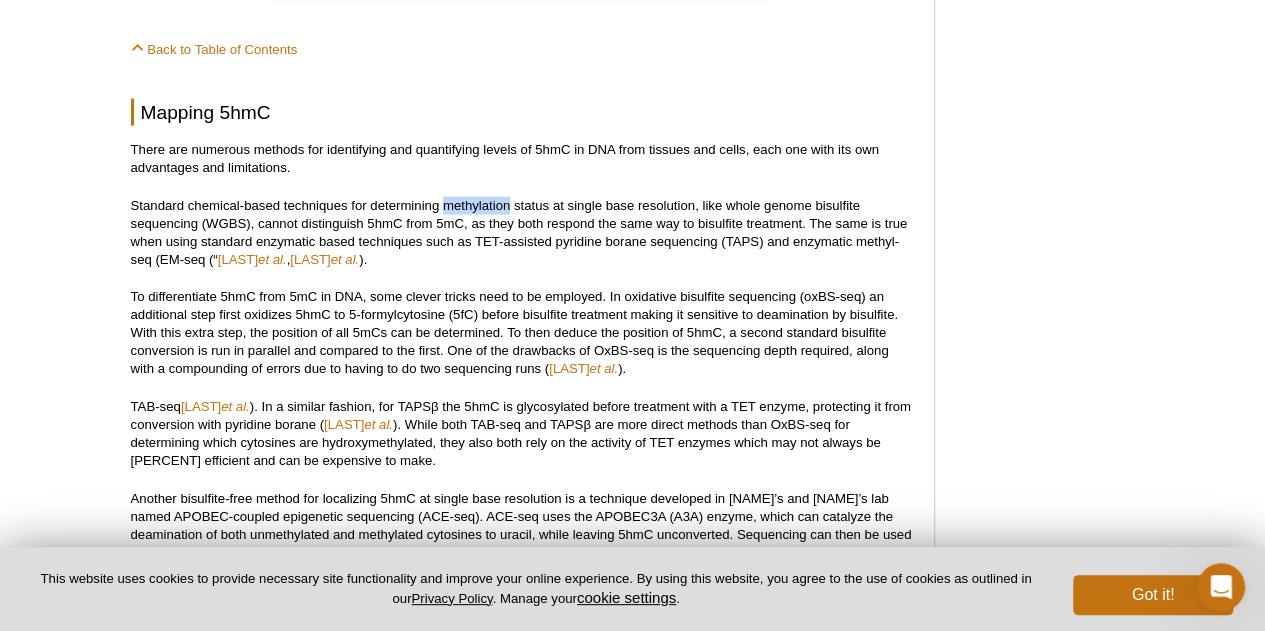 click on "<< Back to MOTIFvations Blog Home Page
Focus on 5hmC: History, Detection, and Applications
By  [NAME], Ph.D.
[MONTH] [DAY], [YEAR]
Share
Table of Contents:
Introduction
Historical Perspective on 5hmC
Mapping 5hmC
Using 5hmC as a Biomarker
Conclusions: A New Paradigm for the Regulation of Gene Expression?
Introduction
Back to Table of Contents
Historical Perspective on 5hmC
While the existence of 5hmC has been known since [YEAR] ( Wyatt and Cohen ) not a lot of attention was paid to this modification until [YEAR] when two publications inspired renewed interest. One showed its abundance ([PERCENT]-[PERCENT]) in the nuclear DNA of human and mouse brains ( Kriaucionis & Heintz Tahiliani  et al. Bachman  et al. Schutsky  et al. He  et al. Li  et al. He  et al. ).
Brown  et al. ), autism ( Cheng  et al. ), and depression (" at bounding box center (522, 561) 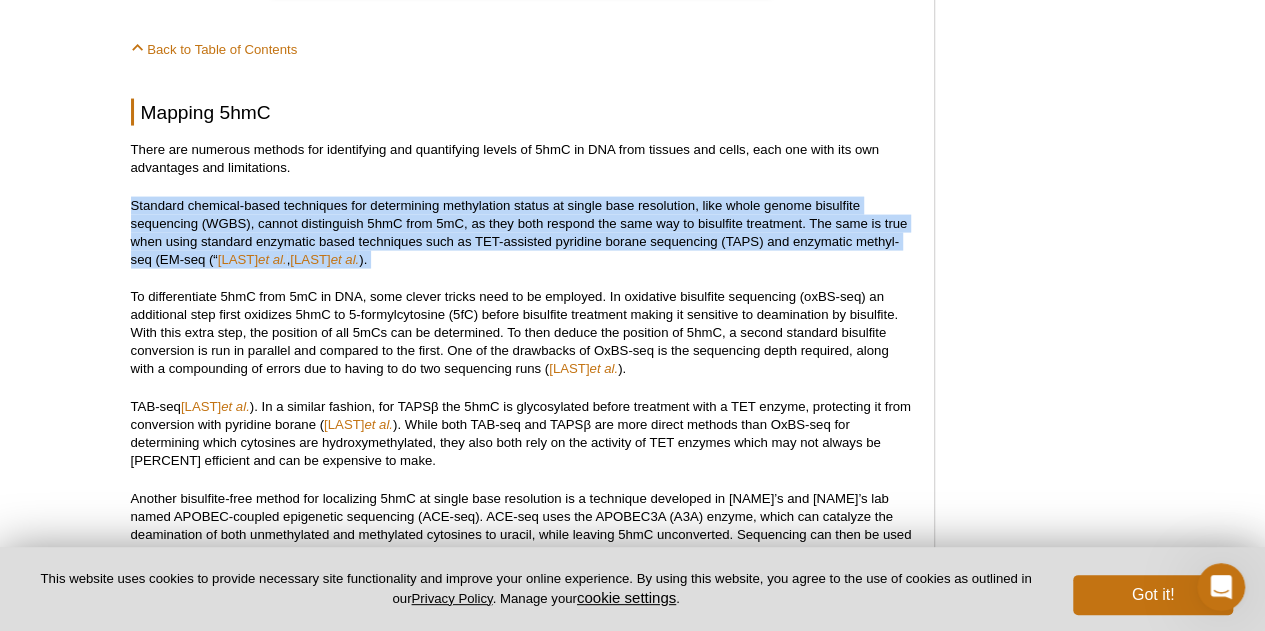 click on "<< Back to MOTIFvations Blog Home Page
Focus on 5hmC: History, Detection, and Applications
By  [NAME], Ph.D.
[MONTH] [DAY], [YEAR]
Share
Table of Contents:
Introduction
Historical Perspective on 5hmC
Mapping 5hmC
Using 5hmC as a Biomarker
Conclusions: A New Paradigm for the Regulation of Gene Expression?
Introduction
Back to Table of Contents
Historical Perspective on 5hmC
While the existence of 5hmC has been known since [YEAR] ( Wyatt and Cohen ) not a lot of attention was paid to this modification until [YEAR] when two publications inspired renewed interest. One showed its abundance ([PERCENT]-[PERCENT]) in the nuclear DNA of human and mouse brains ( Kriaucionis & Heintz Tahiliani  et al. Bachman  et al. Schutsky  et al. He  et al. Li  et al. He  et al. ).
Brown  et al. ), autism ( Cheng  et al. ), and depression (" at bounding box center (522, 561) 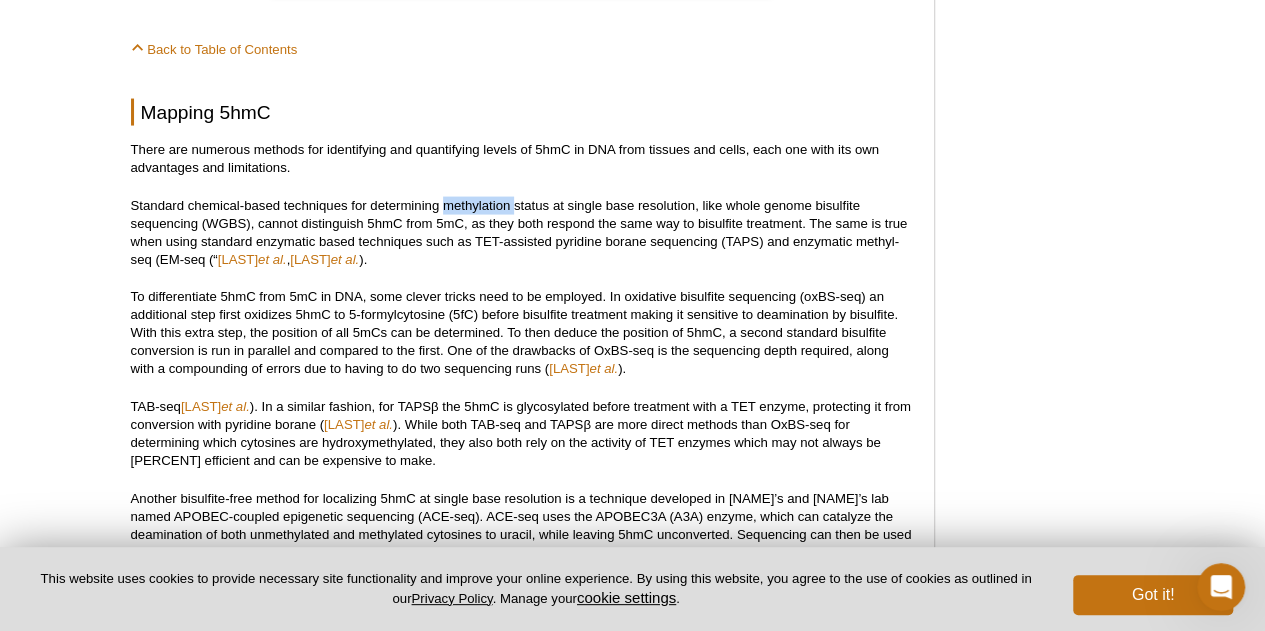 click on "<< Back to MOTIFvations Blog Home Page
Focus on 5hmC: History, Detection, and Applications
By  [NAME], Ph.D.
[MONTH] [DAY], [YEAR]
Share
Table of Contents:
Introduction
Historical Perspective on 5hmC
Mapping 5hmC
Using 5hmC as a Biomarker
Conclusions: A New Paradigm for the Regulation of Gene Expression?
Introduction
Back to Table of Contents
Historical Perspective on 5hmC
While the existence of 5hmC has been known since [YEAR] ( Wyatt and Cohen ) not a lot of attention was paid to this modification until [YEAR] when two publications inspired renewed interest. One showed its abundance ([PERCENT]-[PERCENT]) in the nuclear DNA of human and mouse brains ( Kriaucionis & Heintz Tahiliani  et al. Bachman  et al. Schutsky  et al. He  et al. Li  et al. He  et al. ).
Brown  et al. ), autism ( Cheng  et al. ), and depression (" at bounding box center [522, 561] 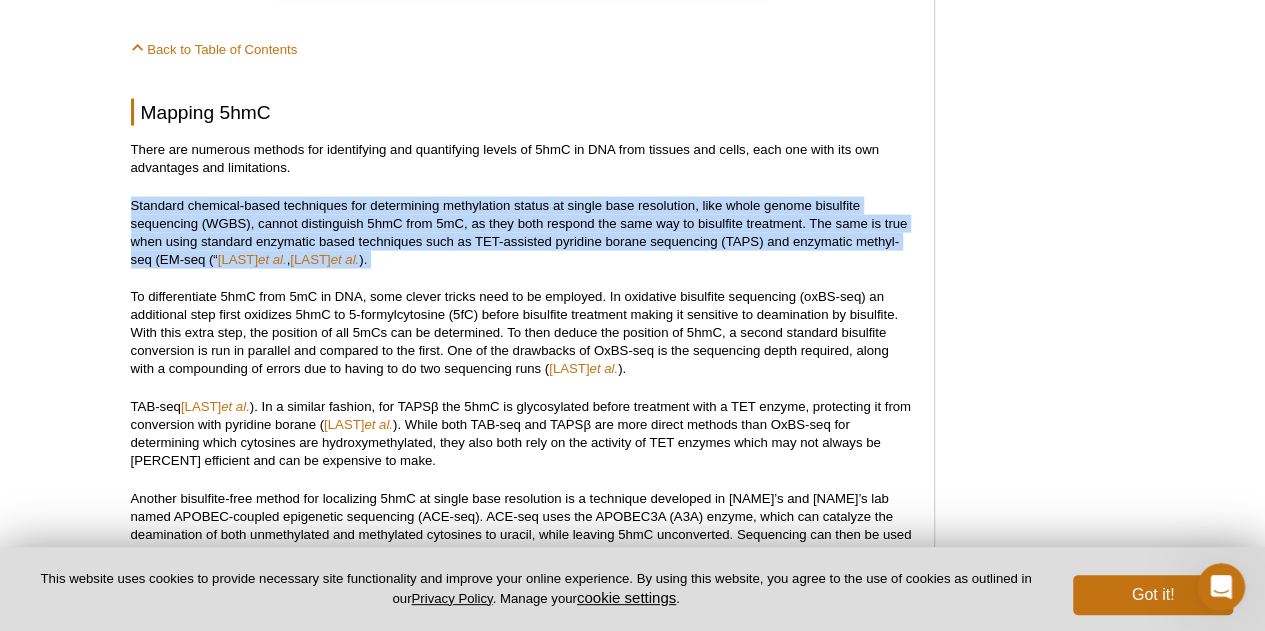 click on "<< Back to MOTIFvations Blog Home Page
Focus on 5hmC: History, Detection, and Applications
By  [NAME], Ph.D.
[MONTH] [DAY], [YEAR]
Share
Table of Contents:
Introduction
Historical Perspective on 5hmC
Mapping 5hmC
Using 5hmC as a Biomarker
Conclusions: A New Paradigm for the Regulation of Gene Expression?
Introduction
Back to Table of Contents
Historical Perspective on 5hmC
While the existence of 5hmC has been known since [YEAR] ( Wyatt and Cohen ) not a lot of attention was paid to this modification until [YEAR] when two publications inspired renewed interest. One showed its abundance ([PERCENT]-[PERCENT]) in the nuclear DNA of human and mouse brains ( Kriaucionis & Heintz Tahiliani  et al. Bachman  et al. Schutsky  et al. He  et al. Li  et al. He  et al. ).
Brown  et al. ), autism ( Cheng  et al. ), and depression (" at bounding box center [522, 561] 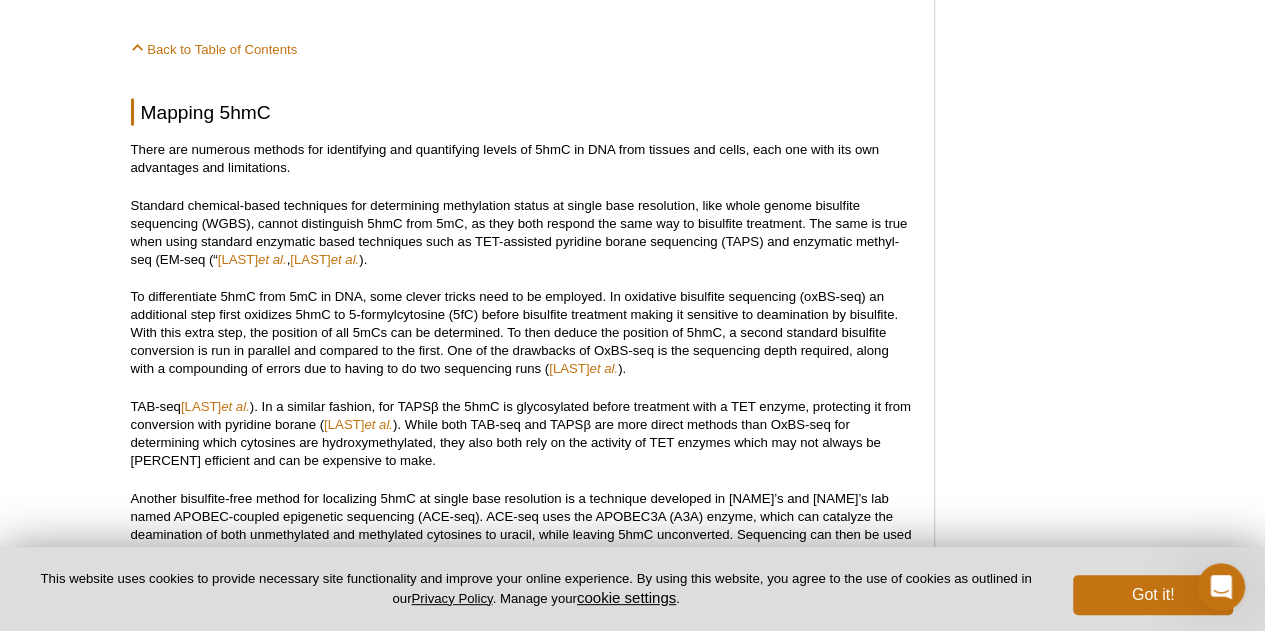 click on "<< Back to MOTIFvations Blog Home Page
Focus on 5hmC: History, Detection, and Applications
By  [NAME], Ph.D.
[MONTH] [DAY], [YEAR]
Share
Table of Contents:
Introduction
Historical Perspective on 5hmC
Mapping 5hmC
Using 5hmC as a Biomarker
Conclusions: A New Paradigm for the Regulation of Gene Expression?
Introduction
Back to Table of Contents
Historical Perspective on 5hmC
While the existence of 5hmC has been known since [YEAR] ( Wyatt and Cohen ) not a lot of attention was paid to this modification until [YEAR] when two publications inspired renewed interest. One showed its abundance ([PERCENT]-[PERCENT]) in the nuclear DNA of human and mouse brains ( Kriaucionis & Heintz Tahiliani  et al. Bachman  et al. Schutsky  et al. He  et al. Li  et al. He  et al. ).
Brown  et al. ), autism ( Cheng  et al. ), and depression (" at bounding box center (522, 561) 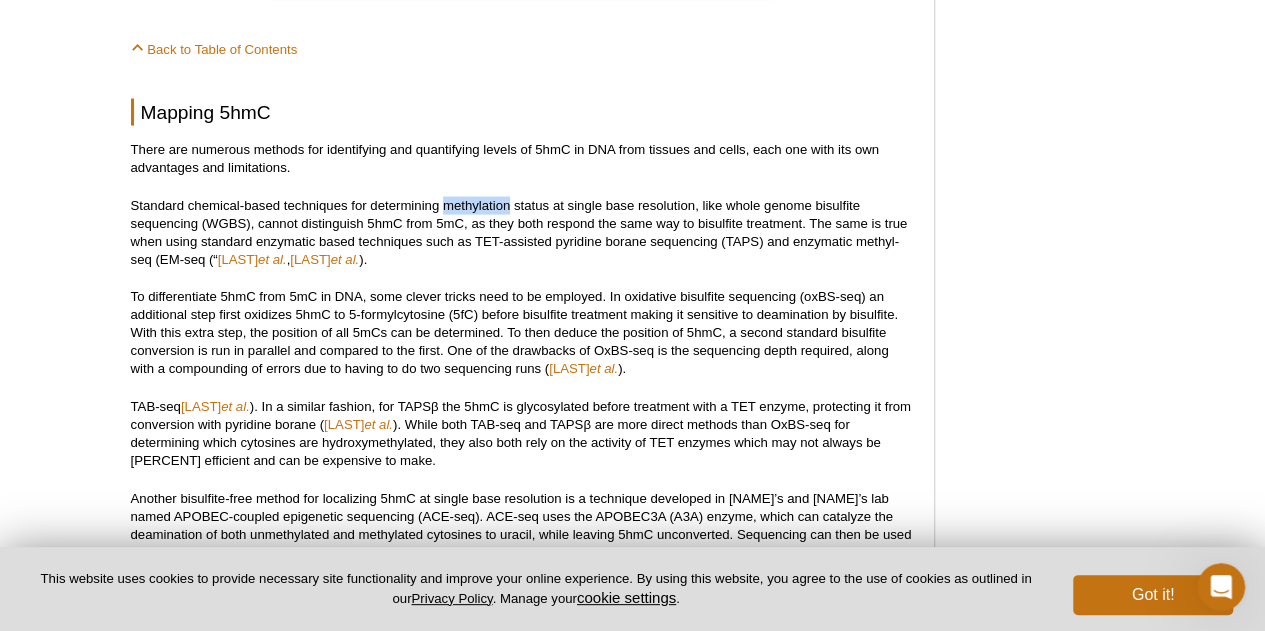 click on "<< Back to MOTIFvations Blog Home Page
Focus on 5hmC: History, Detection, and Applications
By  [NAME], Ph.D.
[MONTH] [DAY], [YEAR]
Share
Table of Contents:
Introduction
Historical Perspective on 5hmC
Mapping 5hmC
Using 5hmC as a Biomarker
Conclusions: A New Paradigm for the Regulation of Gene Expression?
Introduction
Back to Table of Contents
Historical Perspective on 5hmC
While the existence of 5hmC has been known since [YEAR] ( Wyatt and Cohen ) not a lot of attention was paid to this modification until [YEAR] when two publications inspired renewed interest. One showed its abundance ([PERCENT]-[PERCENT]) in the nuclear DNA of human and mouse brains ( Kriaucionis & Heintz Tahiliani  et al. Bachman  et al. Schutsky  et al. He  et al. Li  et al. He  et al. ).
Brown  et al. ), autism ( Cheng  et al. ), and depression (" at bounding box center (522, 561) 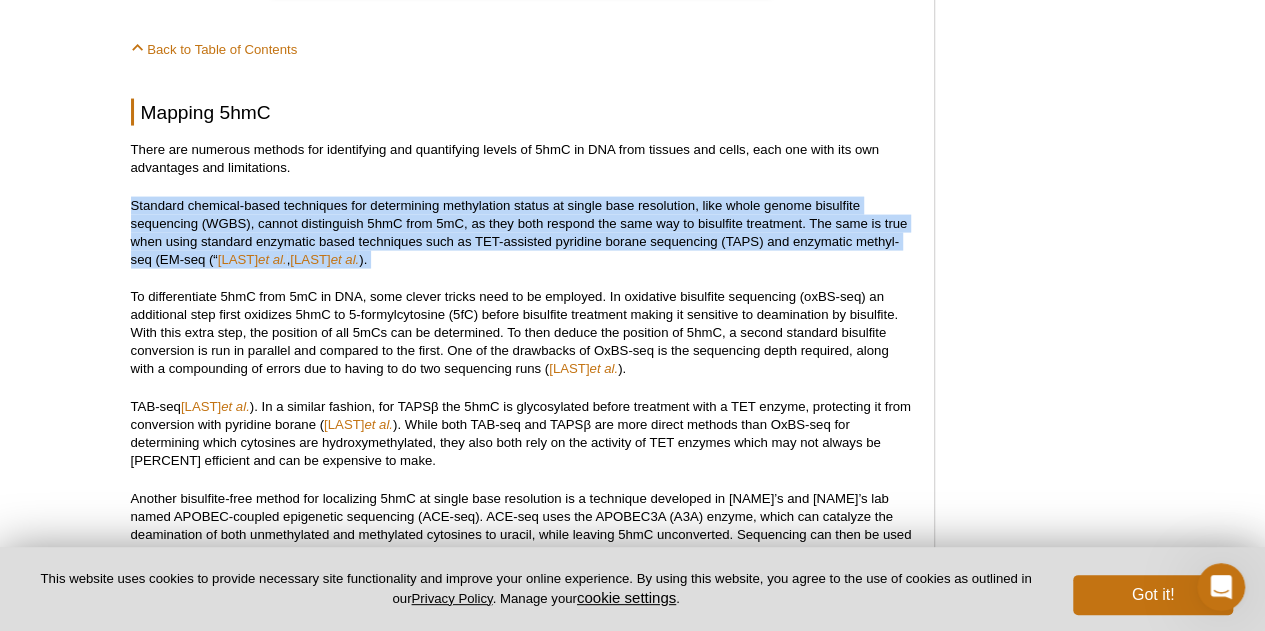 click on "<< Back to MOTIFvations Blog Home Page
Focus on 5hmC: History, Detection, and Applications
By  [NAME], Ph.D.
[MONTH] [DAY], [YEAR]
Share
Table of Contents:
Introduction
Historical Perspective on 5hmC
Mapping 5hmC
Using 5hmC as a Biomarker
Conclusions: A New Paradigm for the Regulation of Gene Expression?
Introduction
Back to Table of Contents
Historical Perspective on 5hmC
While the existence of 5hmC has been known since [YEAR] ( Wyatt and Cohen ) not a lot of attention was paid to this modification until [YEAR] when two publications inspired renewed interest. One showed its abundance ([PERCENT]-[PERCENT]) in the nuclear DNA of human and mouse brains ( Kriaucionis & Heintz Tahiliani  et al. Bachman  et al. Schutsky  et al. He  et al. Li  et al. He  et al. ).
Brown  et al. ), autism ( Cheng  et al. ), and depression (" at bounding box center (522, 561) 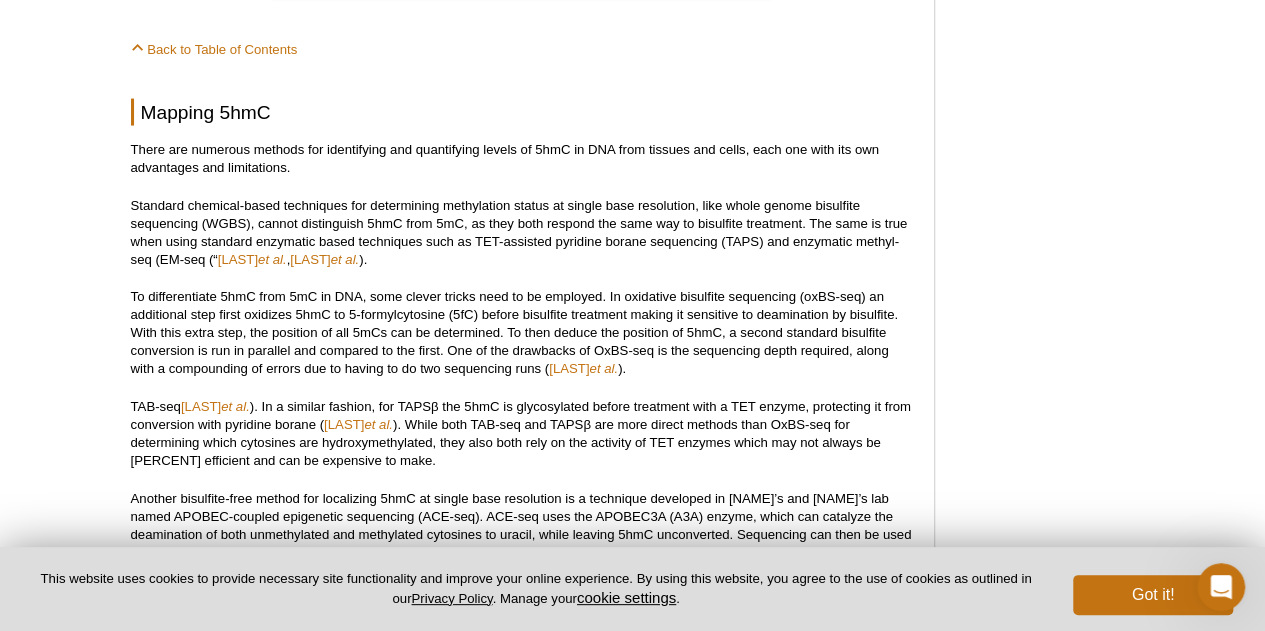 click on "[FIRST] [LAST]" at bounding box center (522, 333) 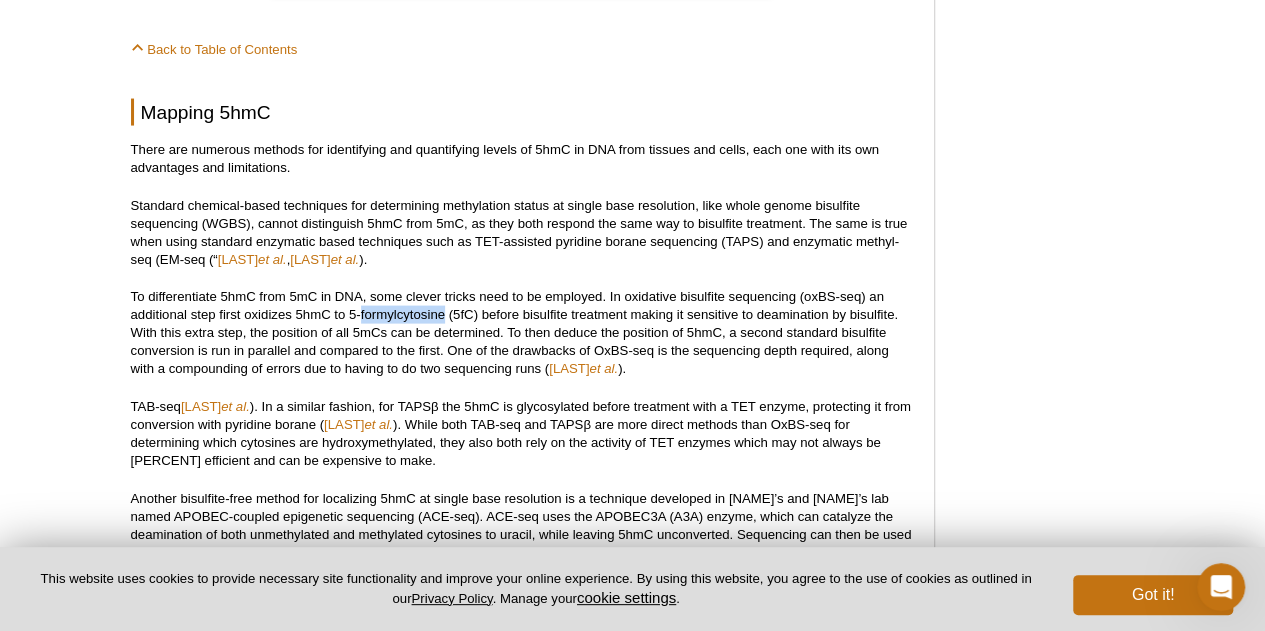 click on "[FIRST] [LAST]" at bounding box center (522, 333) 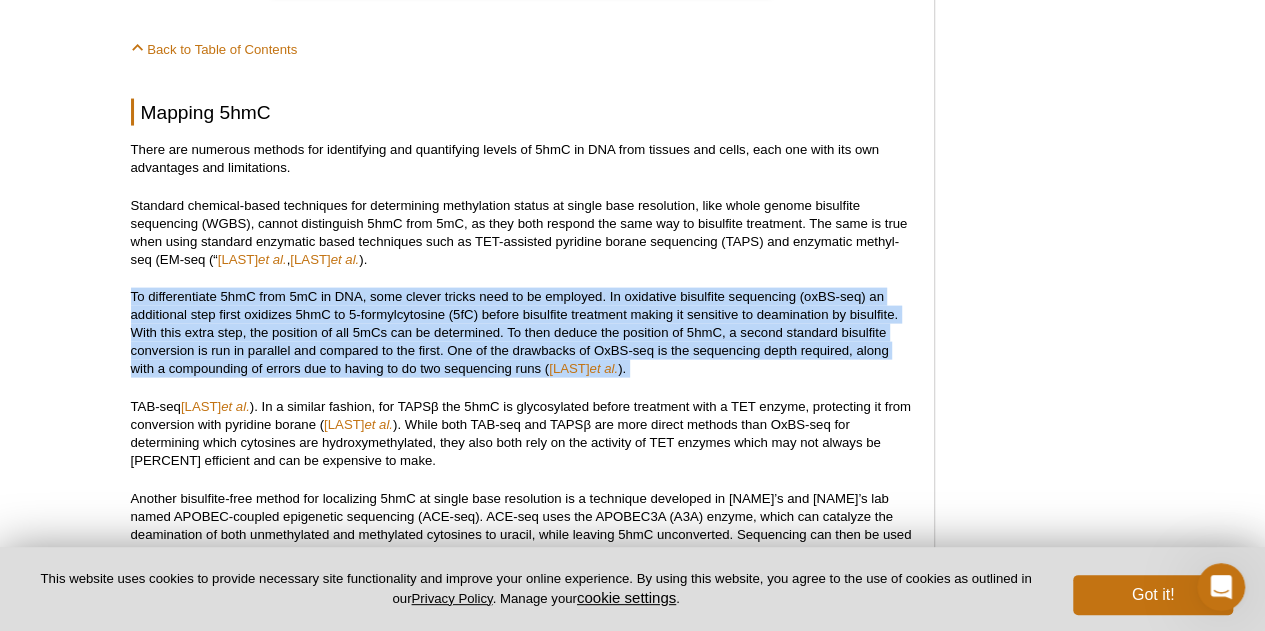 click on "[FIRST] [LAST]" at bounding box center [522, 333] 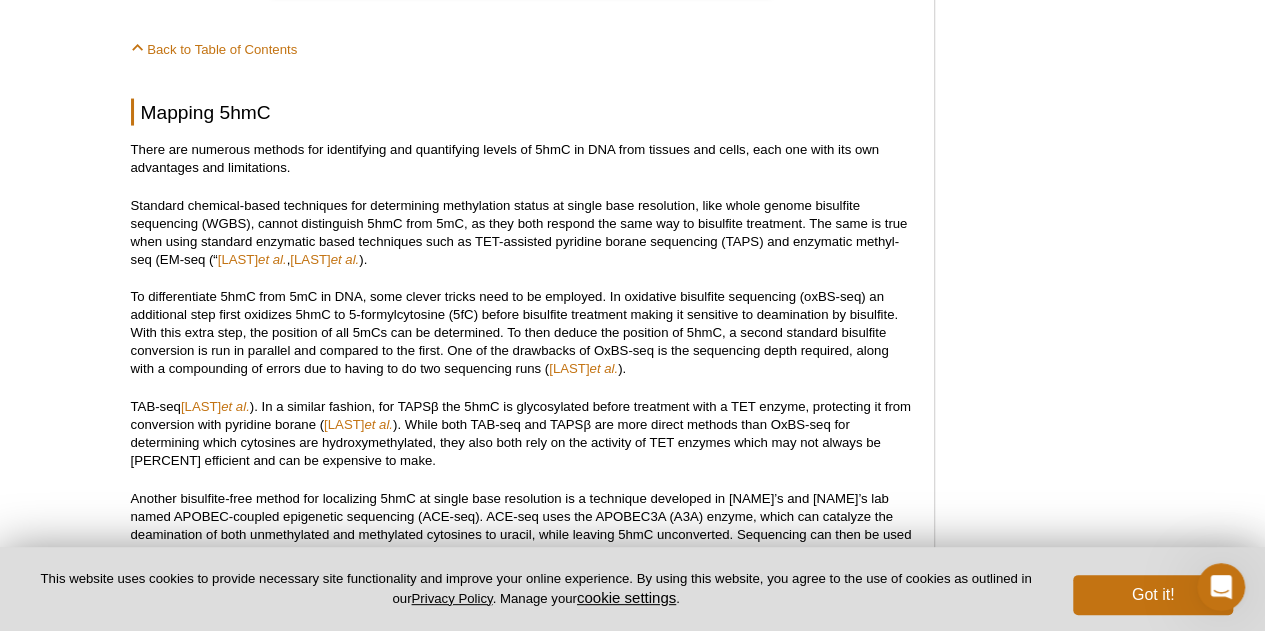click on "[FIRST] [LAST]" at bounding box center (522, 333) 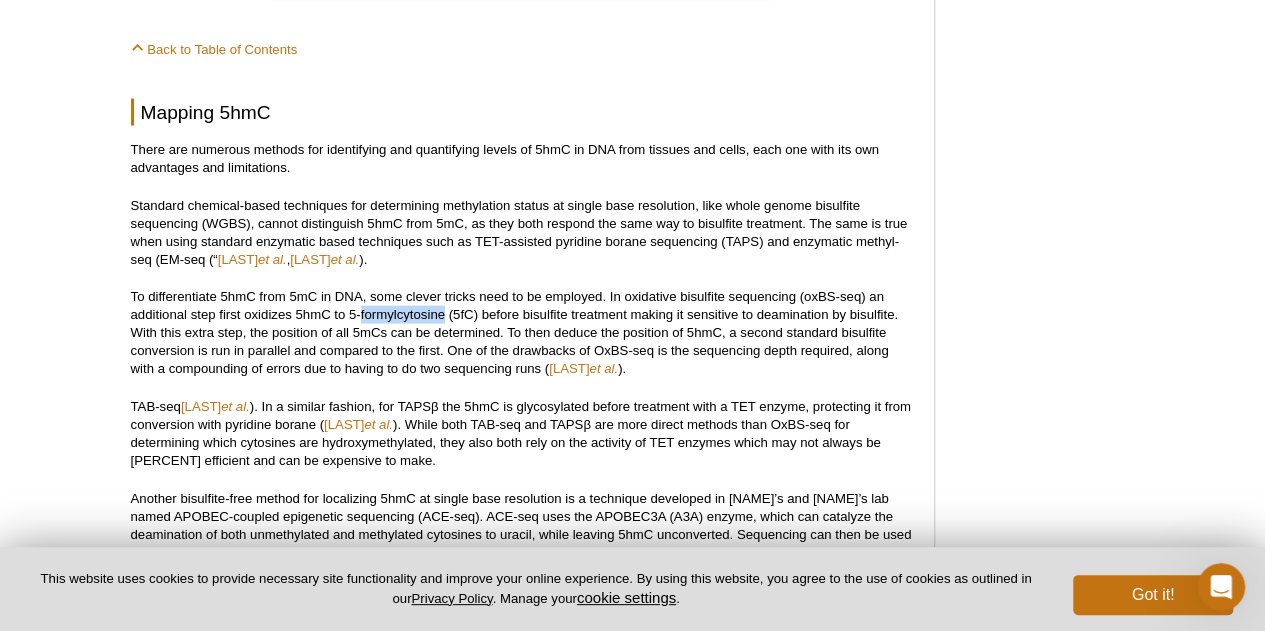 click on "[FIRST] [LAST]" at bounding box center (522, 333) 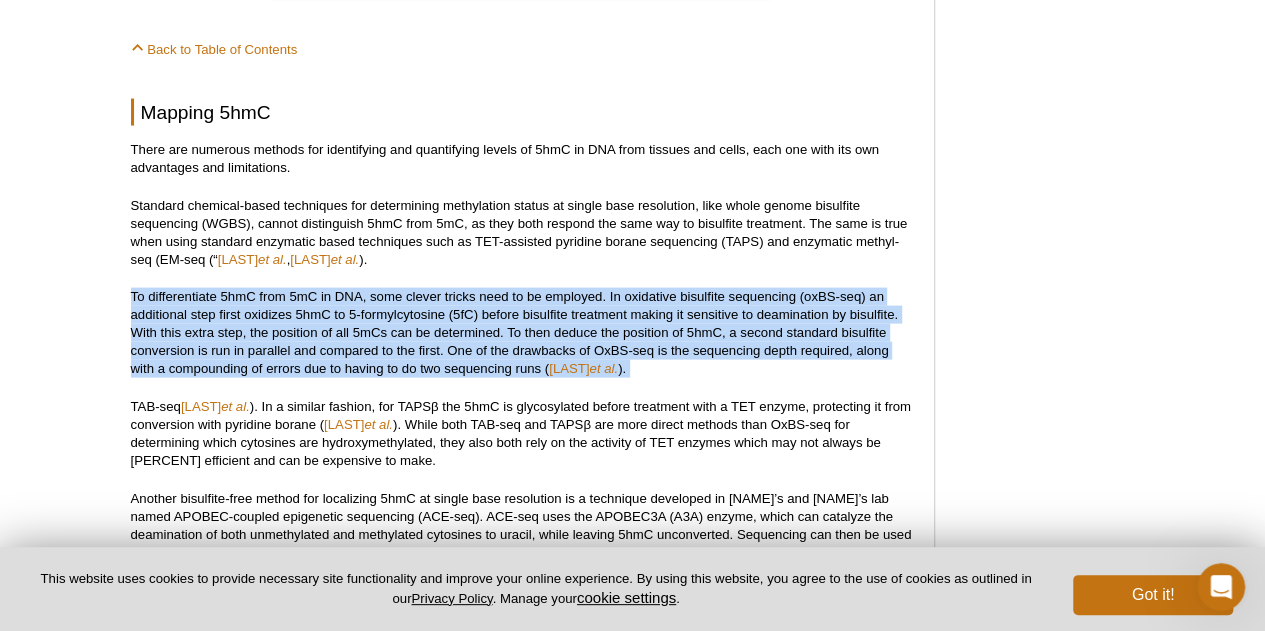 click on "[FIRST] [LAST]" at bounding box center (522, 333) 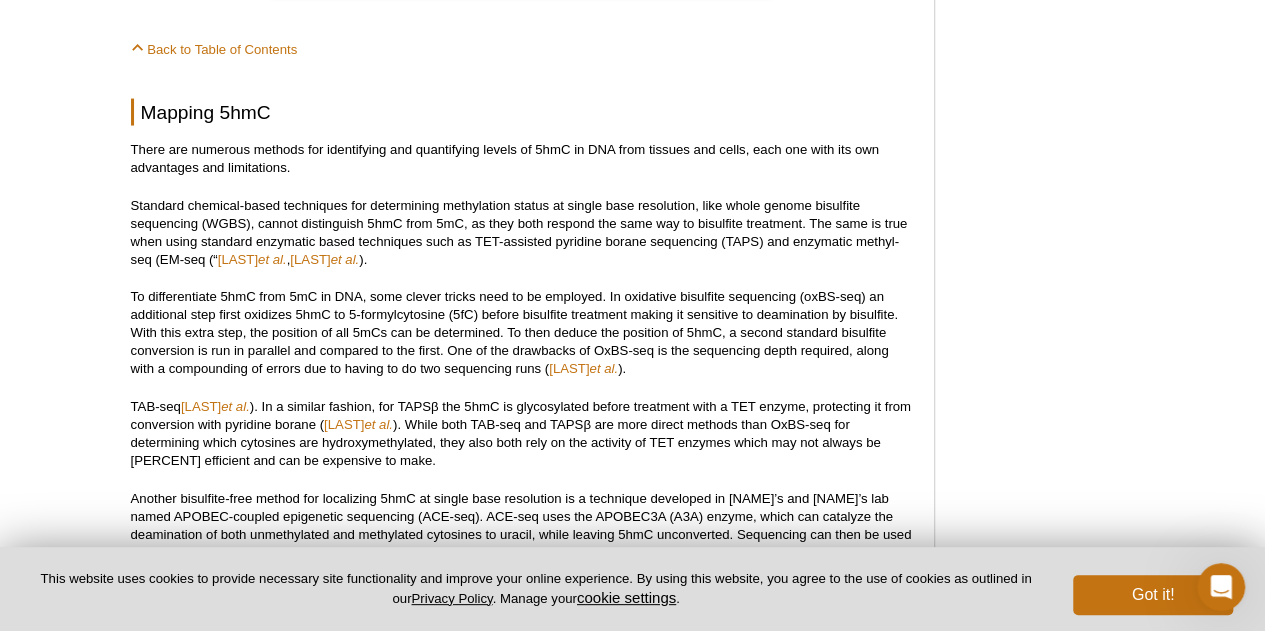 click on "[FIRST] [LAST]" at bounding box center (522, 333) 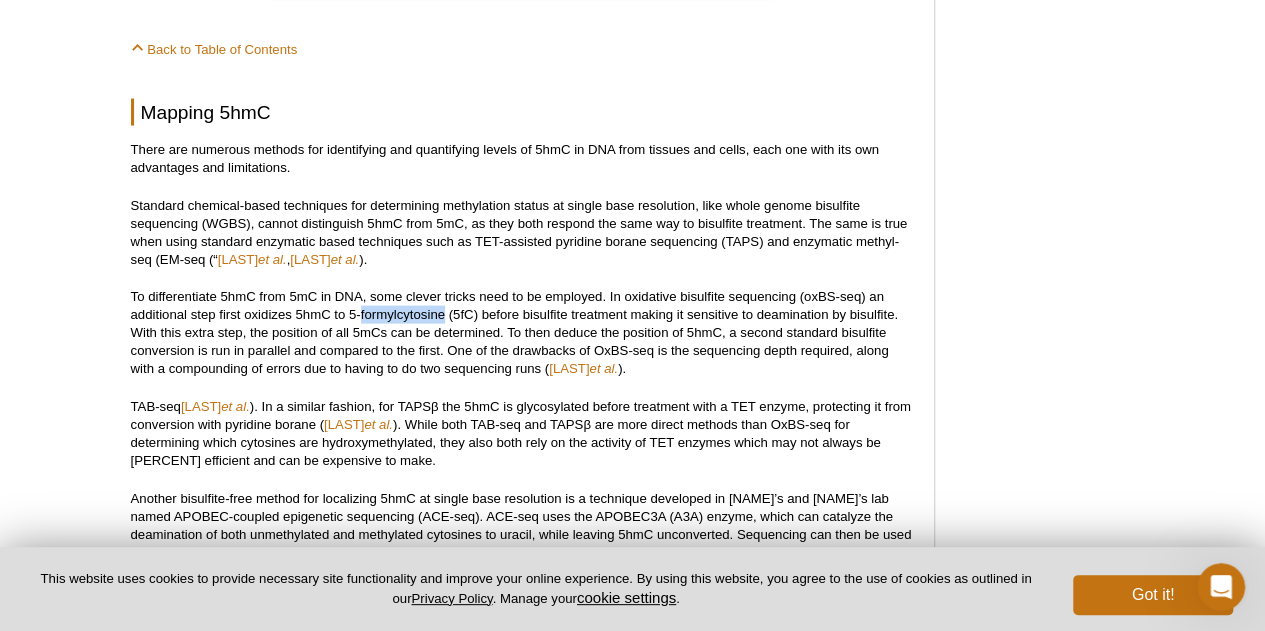 click on "[FIRST] [LAST]" at bounding box center (522, 333) 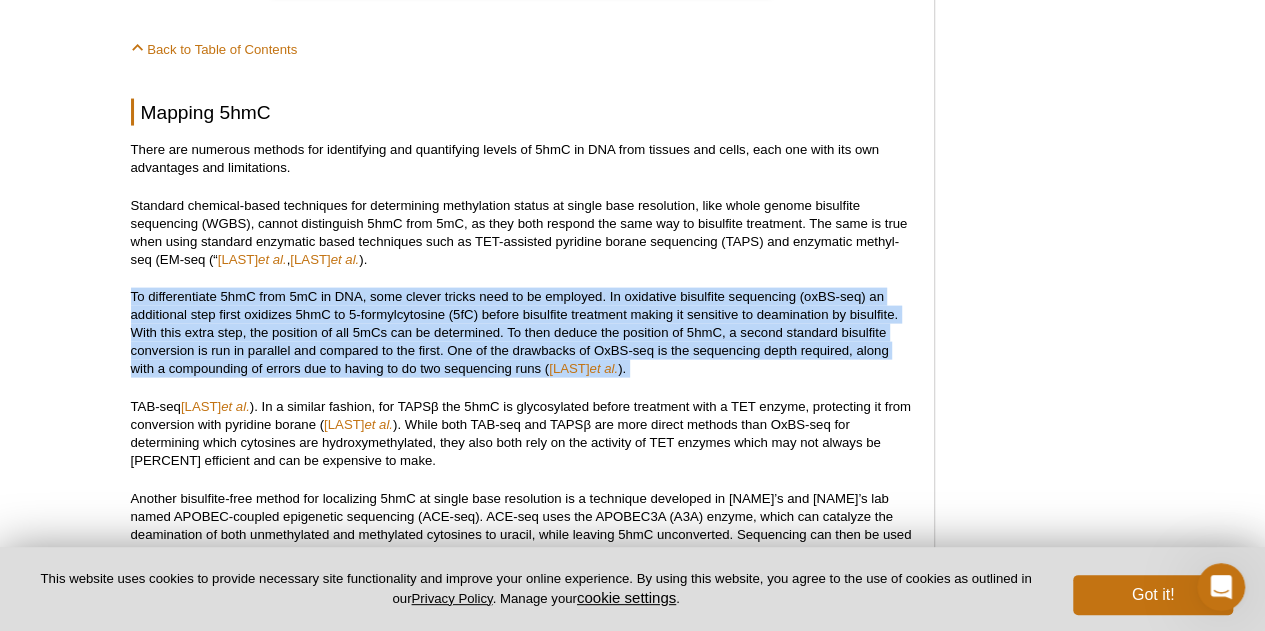 click on "[FIRST] [LAST]" at bounding box center (522, 333) 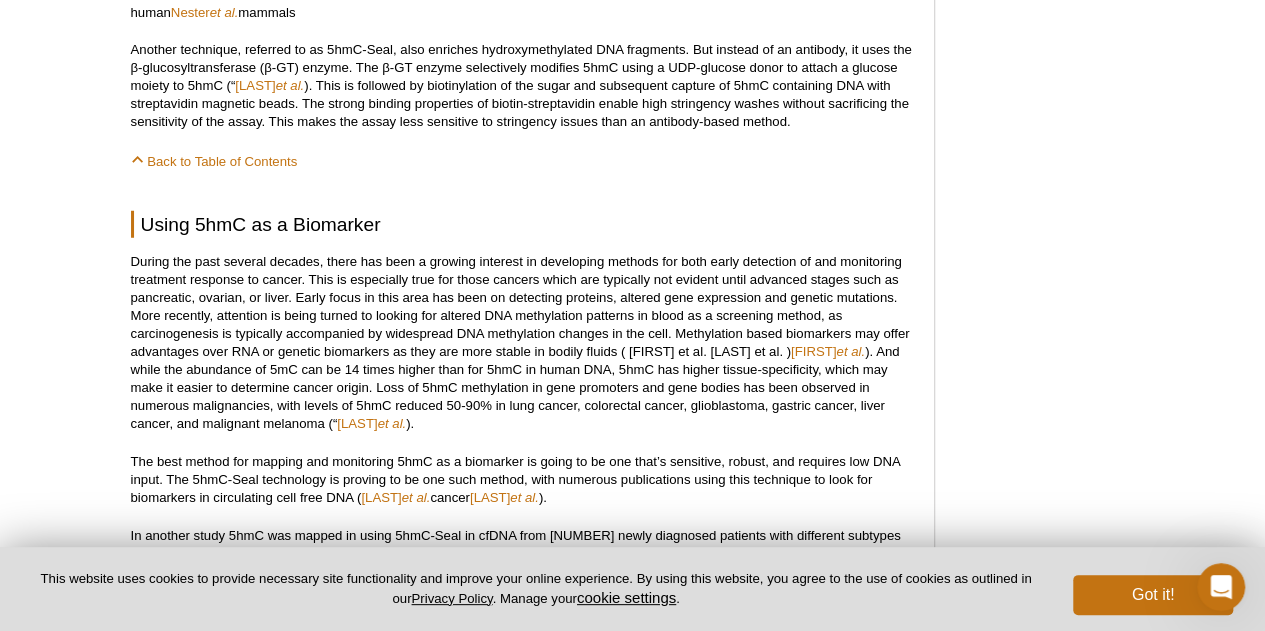 scroll, scrollTop: 2599, scrollLeft: 0, axis: vertical 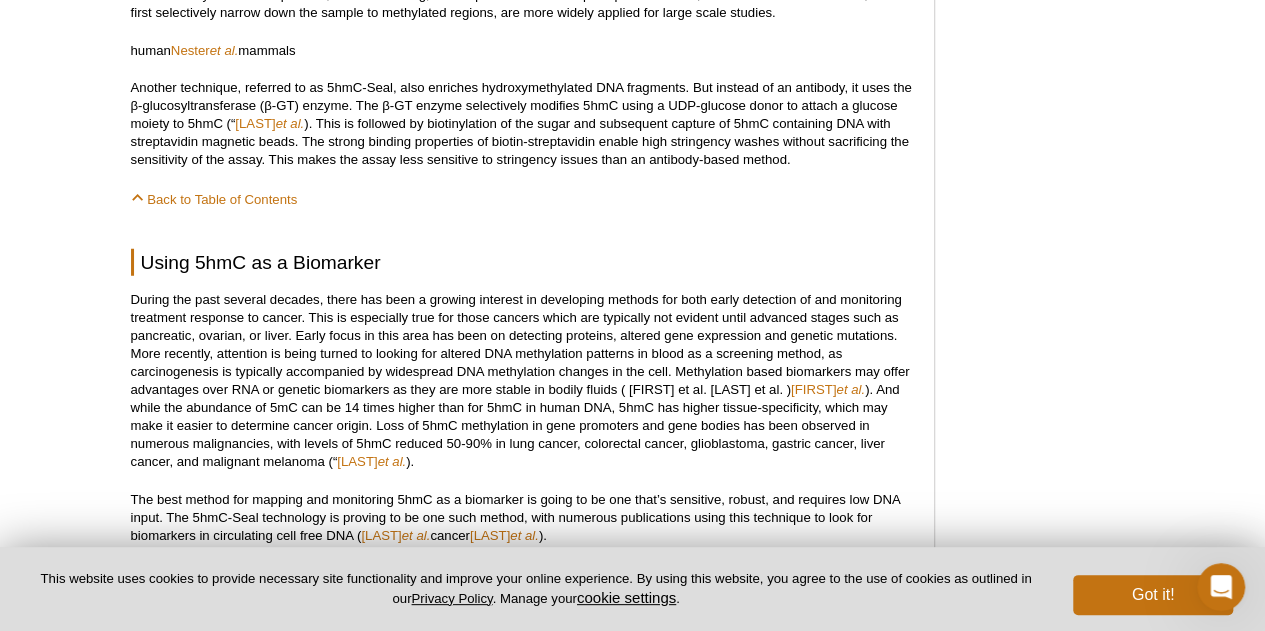 click on "5hmC-Seal" at bounding box center (522, 124) 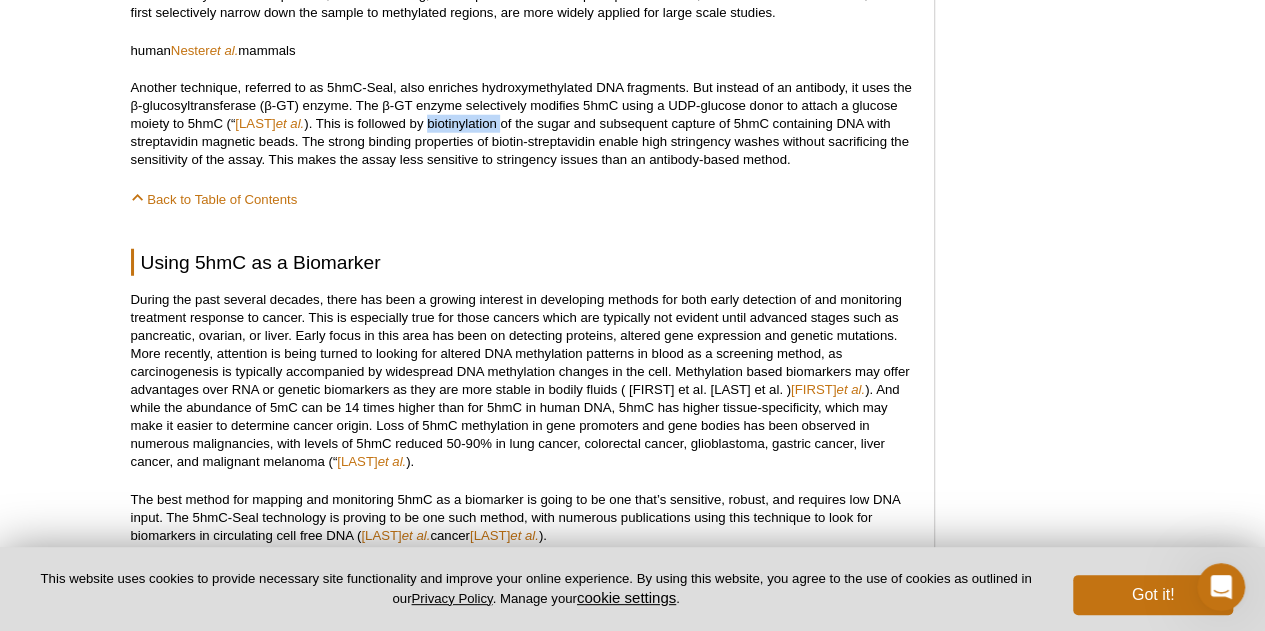 click on "5hmC-Seal" at bounding box center [522, 124] 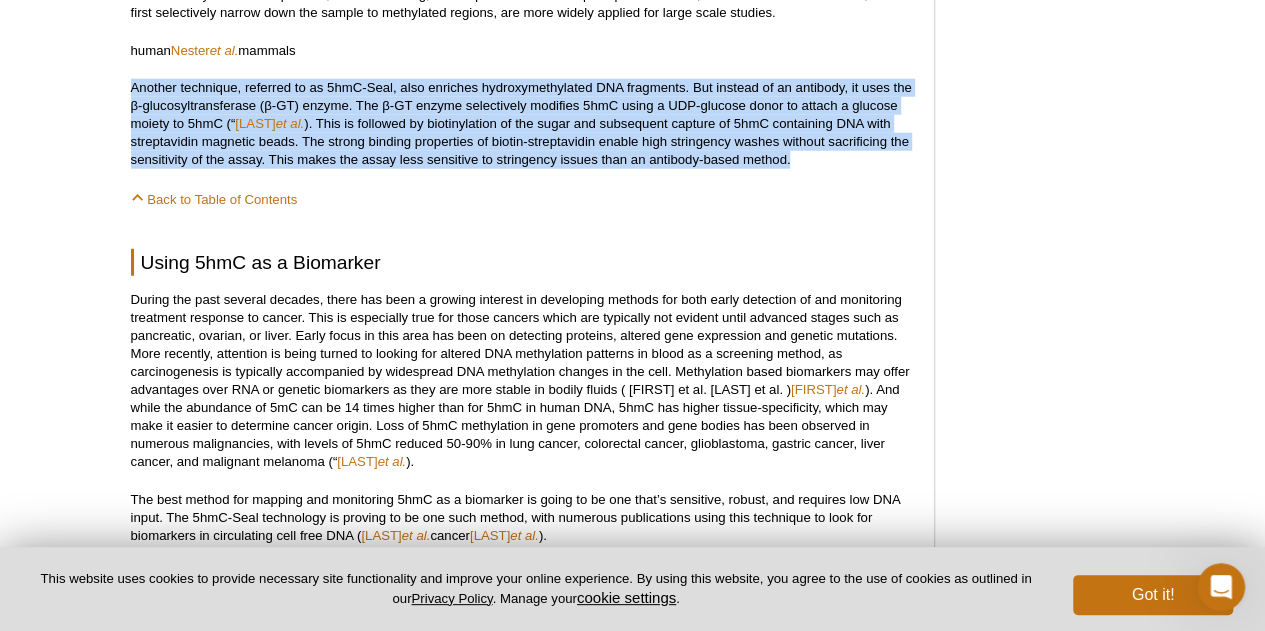 click on "5hmC-Seal" at bounding box center (522, 124) 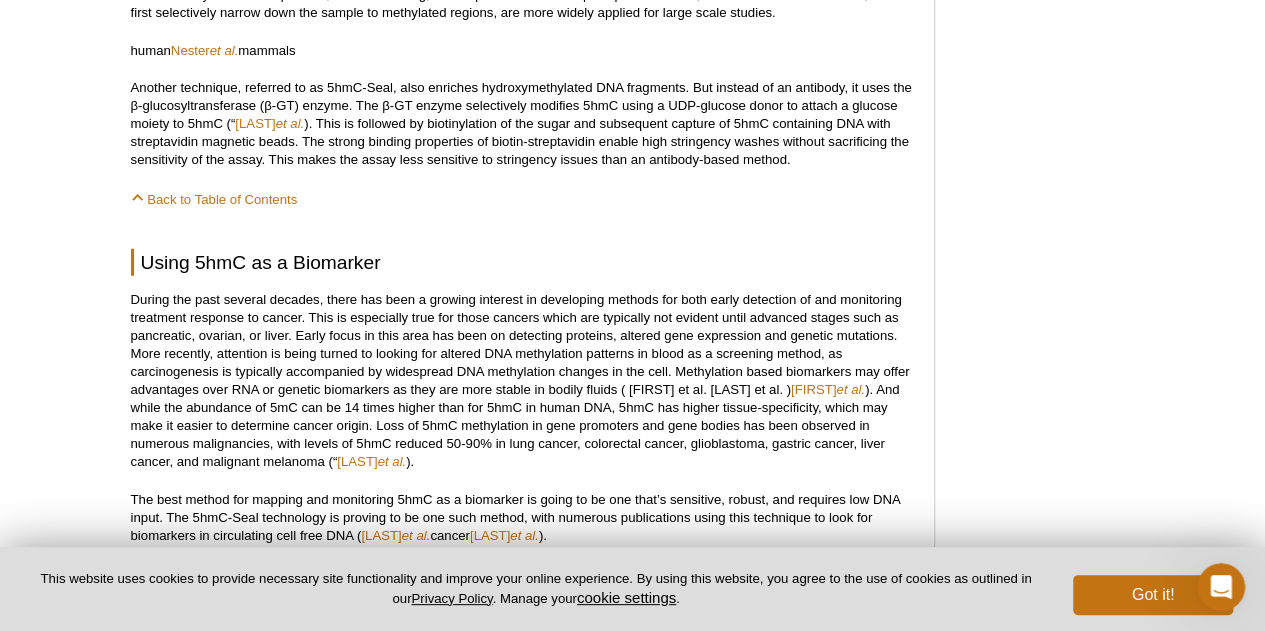 click on "5hmC-Seal" at bounding box center (522, 124) 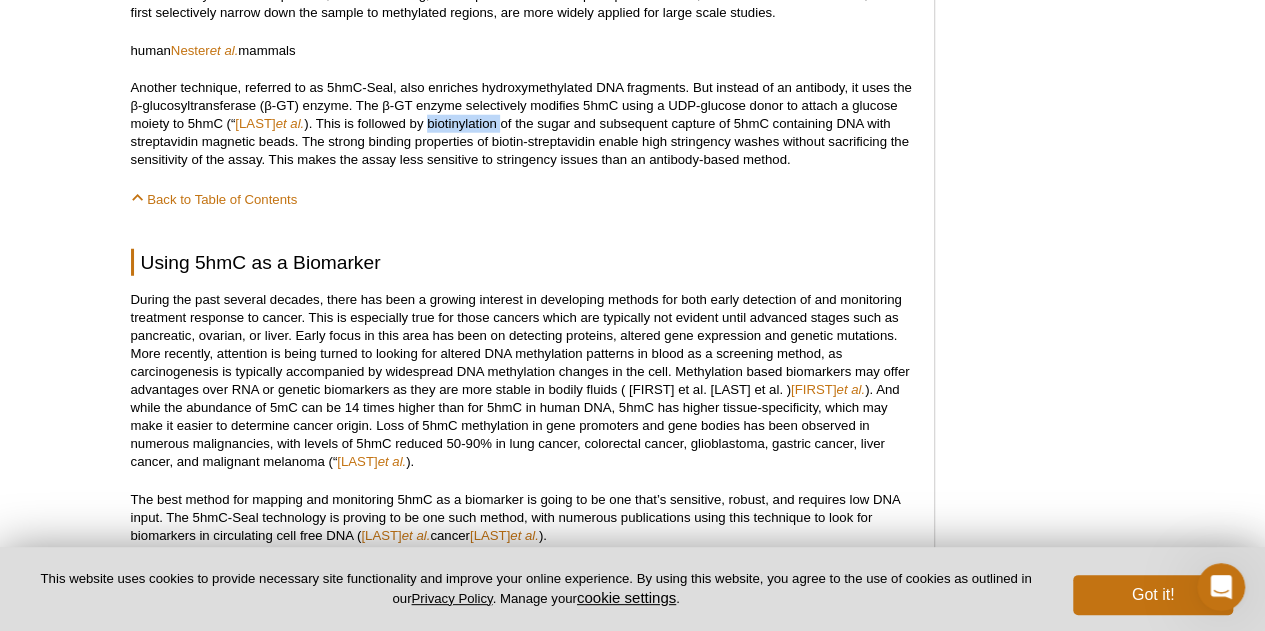 click on "5hmC-Seal" at bounding box center [522, 124] 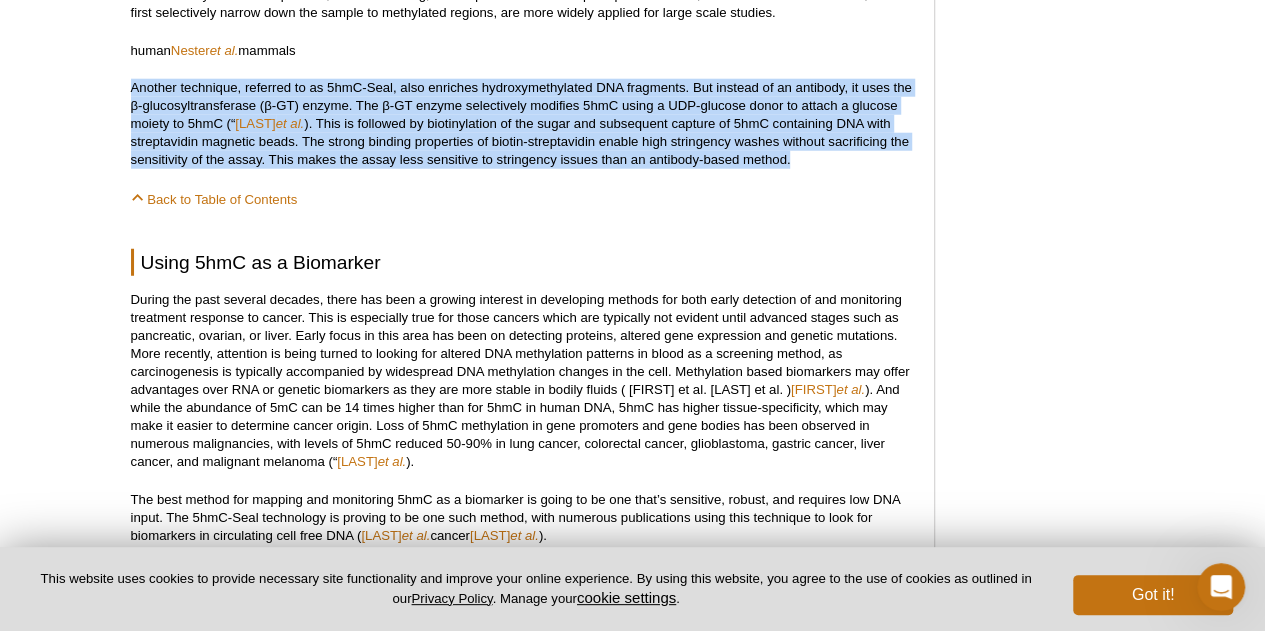 click on "5hmC-Seal" at bounding box center (522, 124) 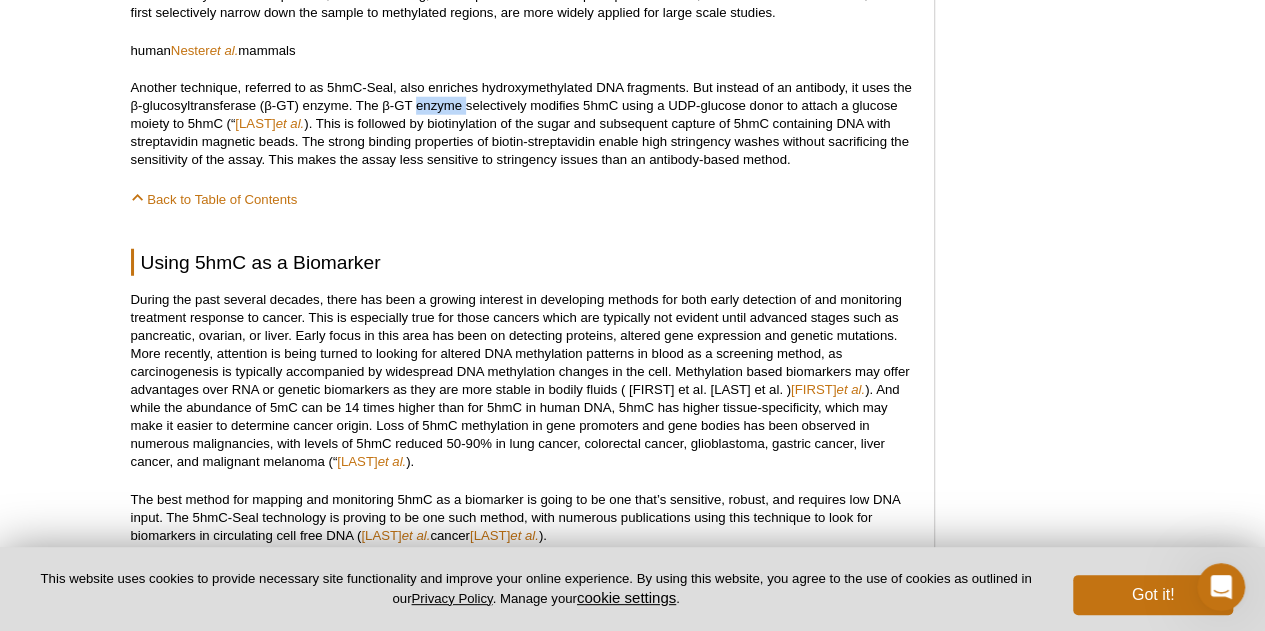 click on "5hmC-Seal" at bounding box center (522, 124) 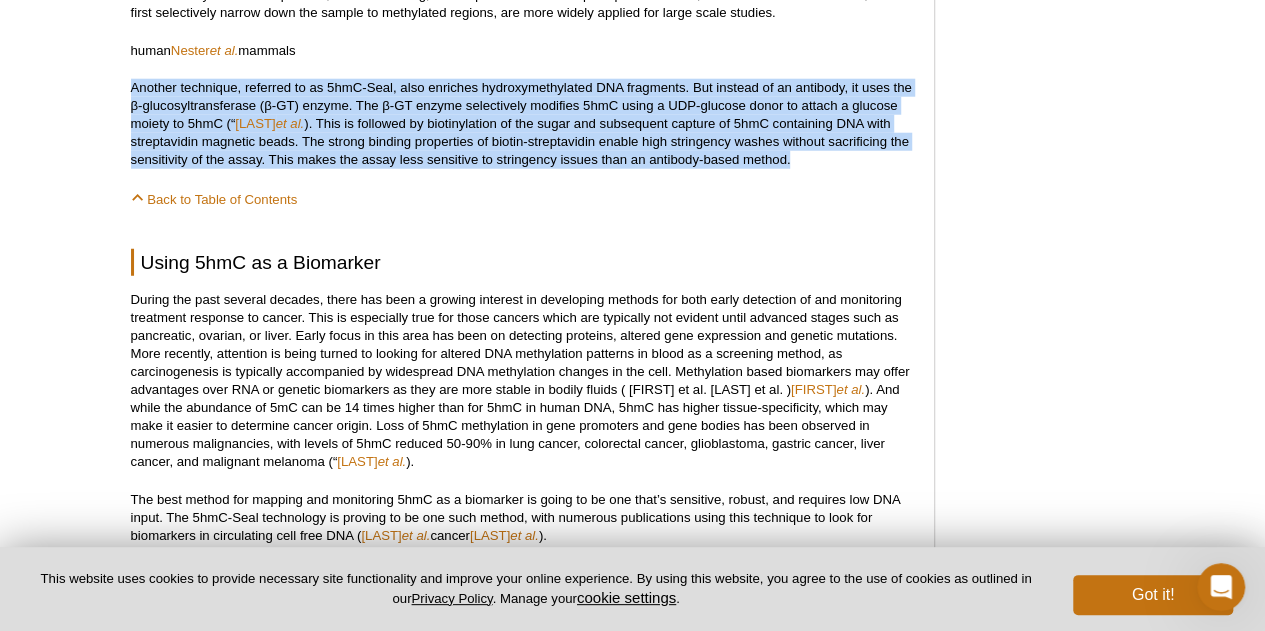 click on "5hmC-Seal" at bounding box center [522, 124] 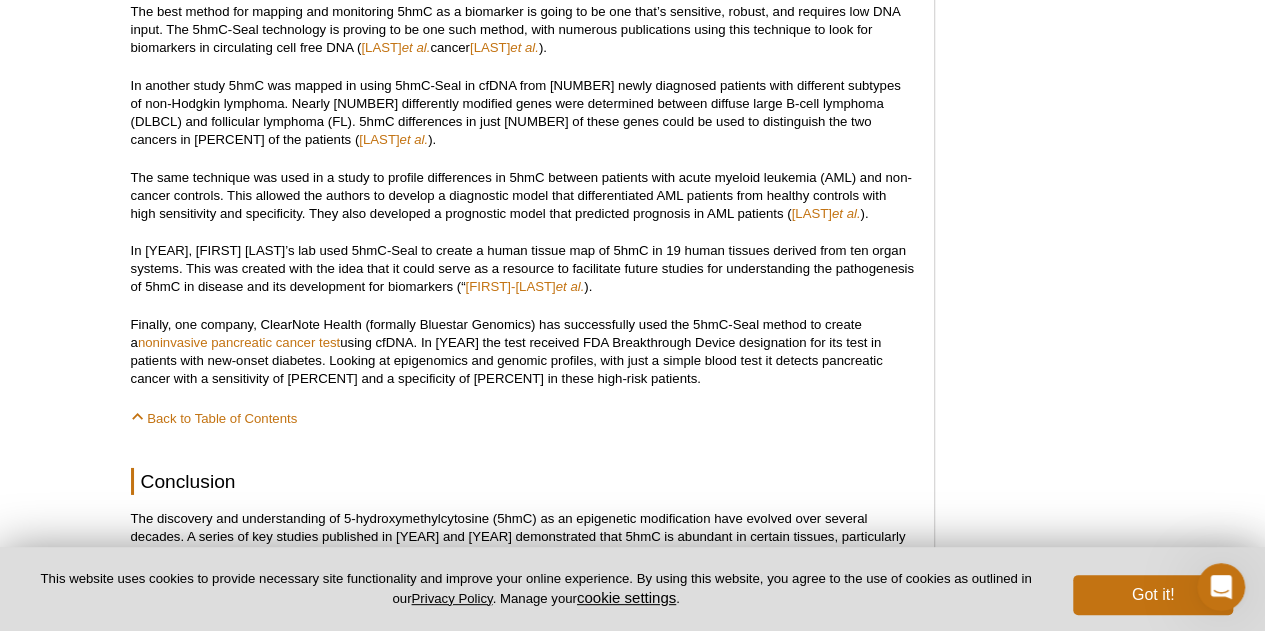 scroll, scrollTop: 3130, scrollLeft: 0, axis: vertical 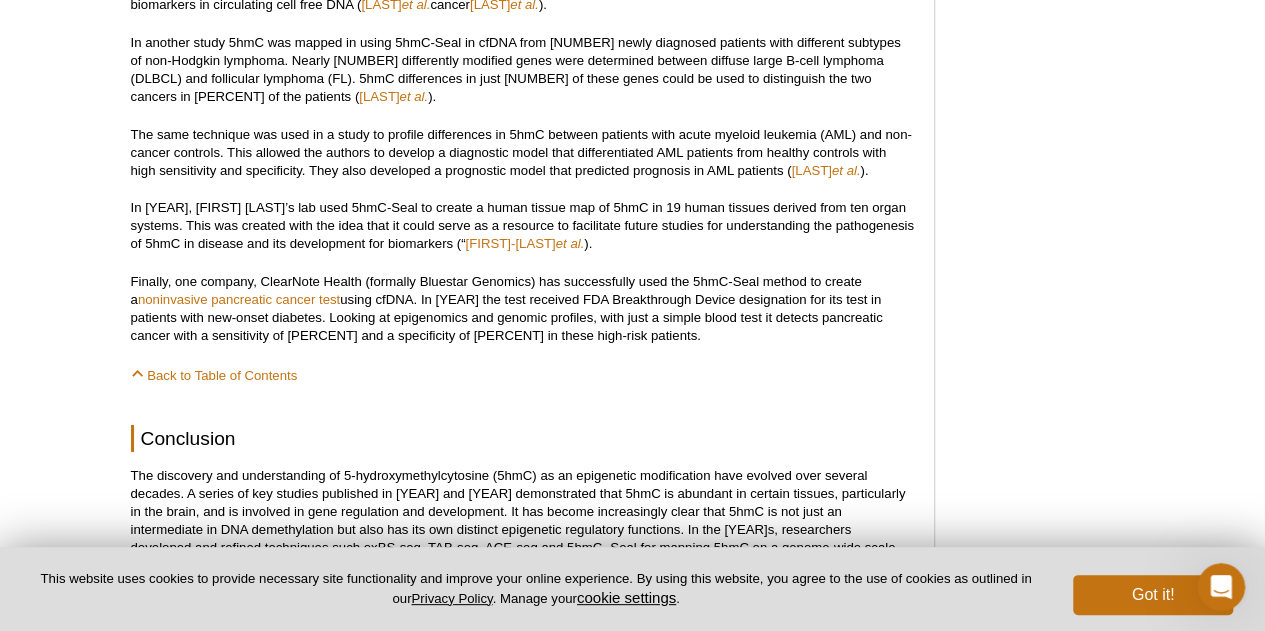 click on "During the past several decades, there has been a growing interest in developing methods for both early detection of and monitoring treatment response to cancer. This is especially true for those cancers which are typically not evident until advanced stages such as pancreatic, ovarian, or liver. Early focus in this area has been on detecting proteins, altered gene expression and genetic mutations. More recently, attention is being turned to looking for altered DNA methylation patterns in blood as a screening method, as carcinogenesis is typically accompanied by widespread DNA methylation changes in the cell. Methylation based biomarkers may offer advantages over RNA or genetic biomarkers as they are more stable in bodily fluids ( [FIRST] et al. [LAST] et al. )." at bounding box center [522, -150] 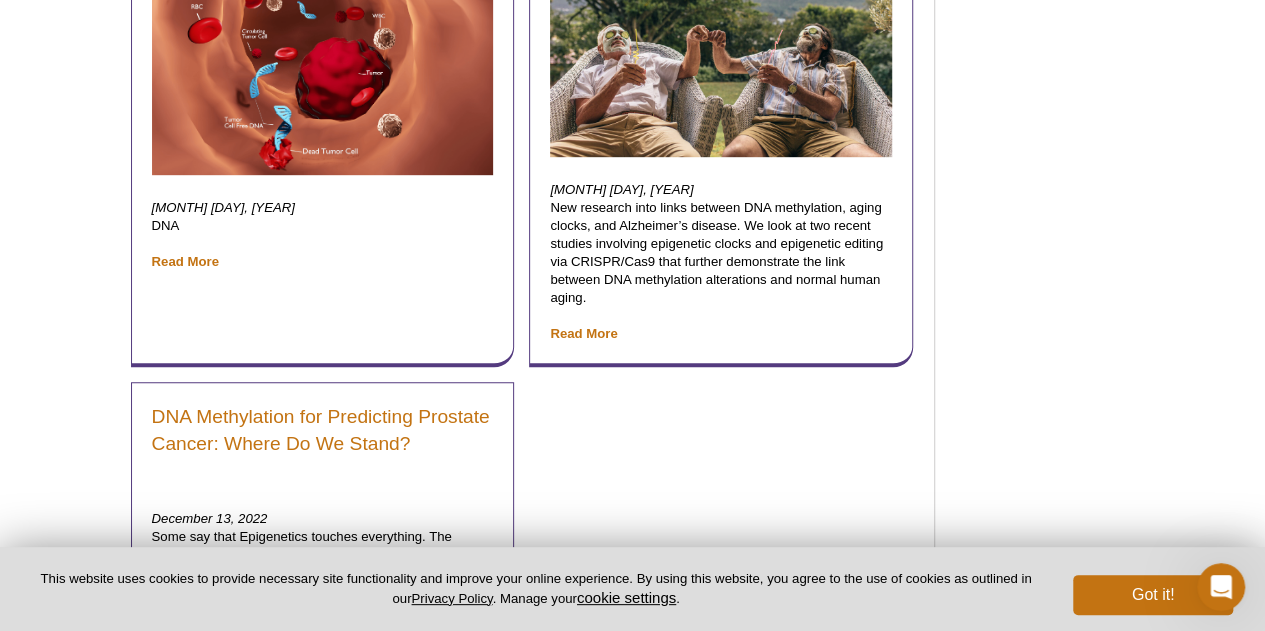 scroll, scrollTop: 4319, scrollLeft: 0, axis: vertical 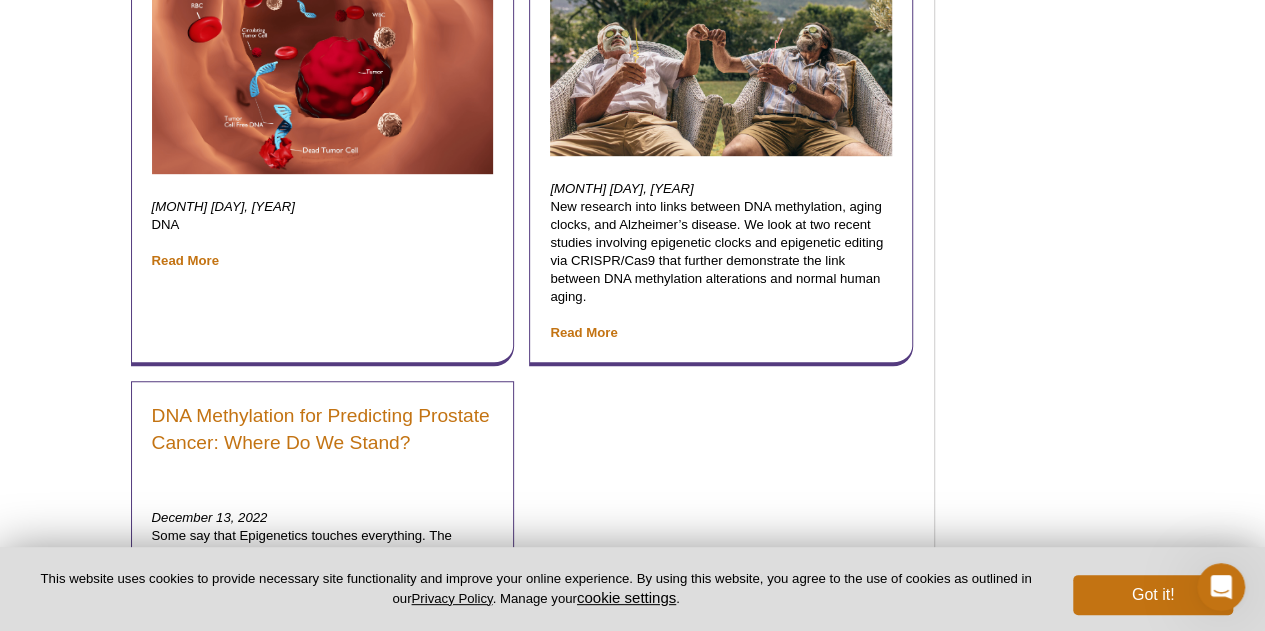 click on "[FIRST] [LAST]" at bounding box center [606, -331] 